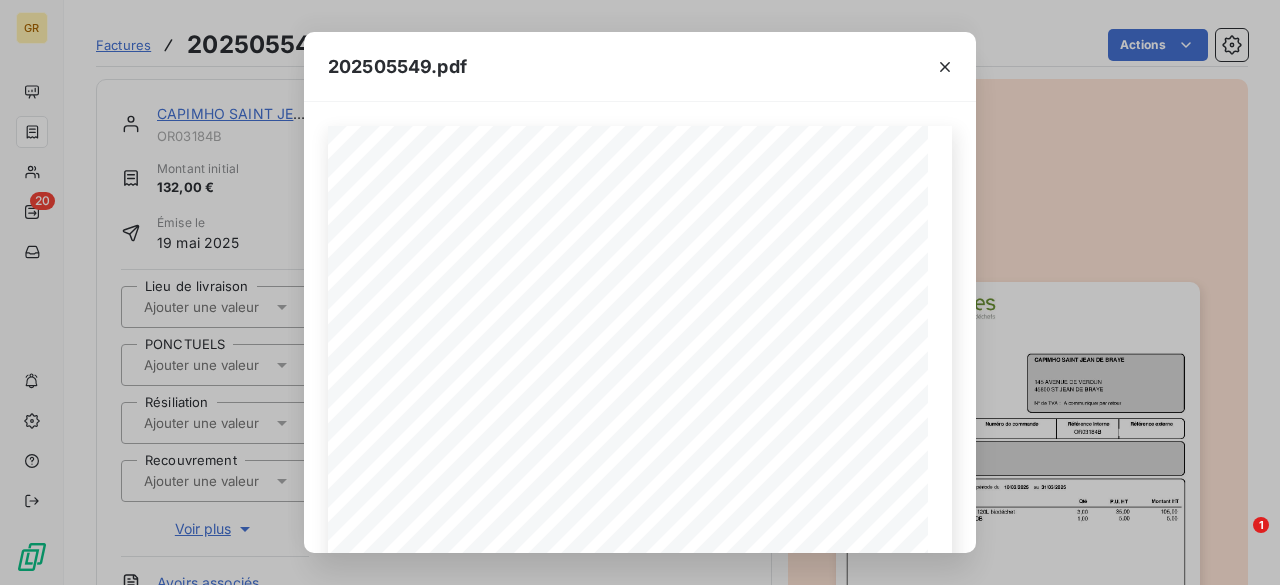scroll, scrollTop: 0, scrollLeft: 0, axis: both 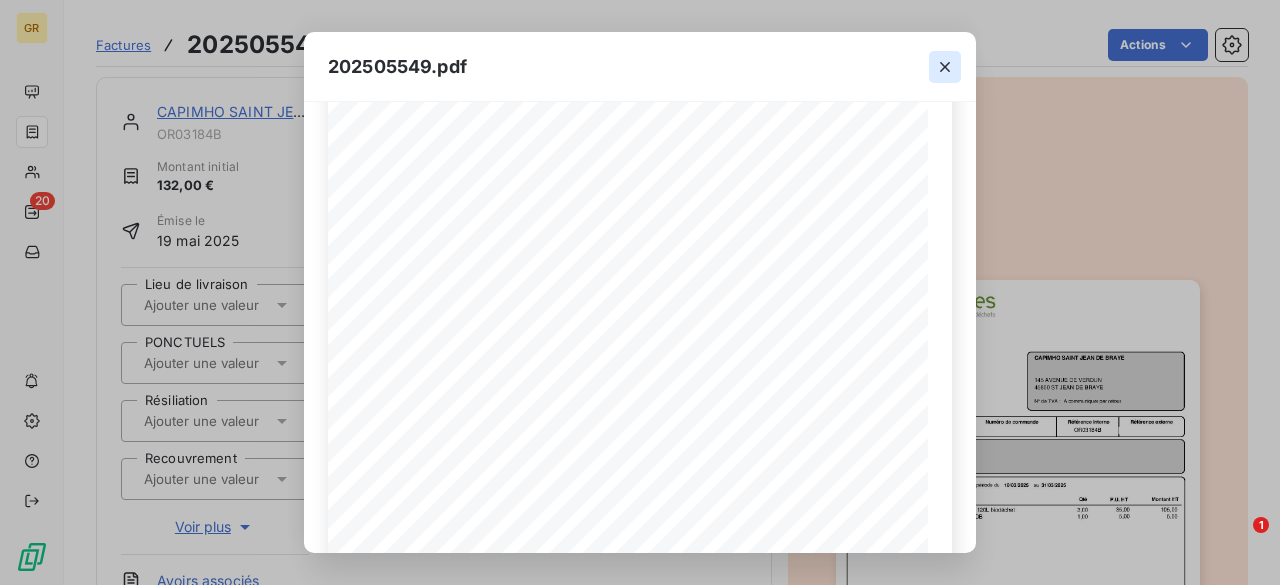 click 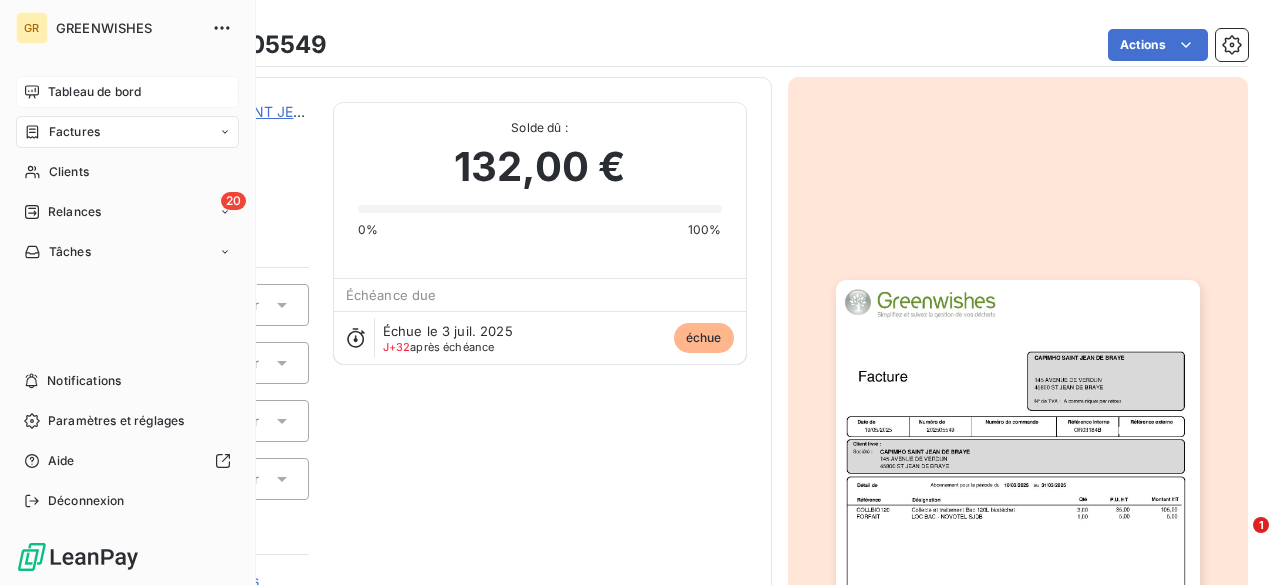 click on "Tableau de bord" at bounding box center [94, 92] 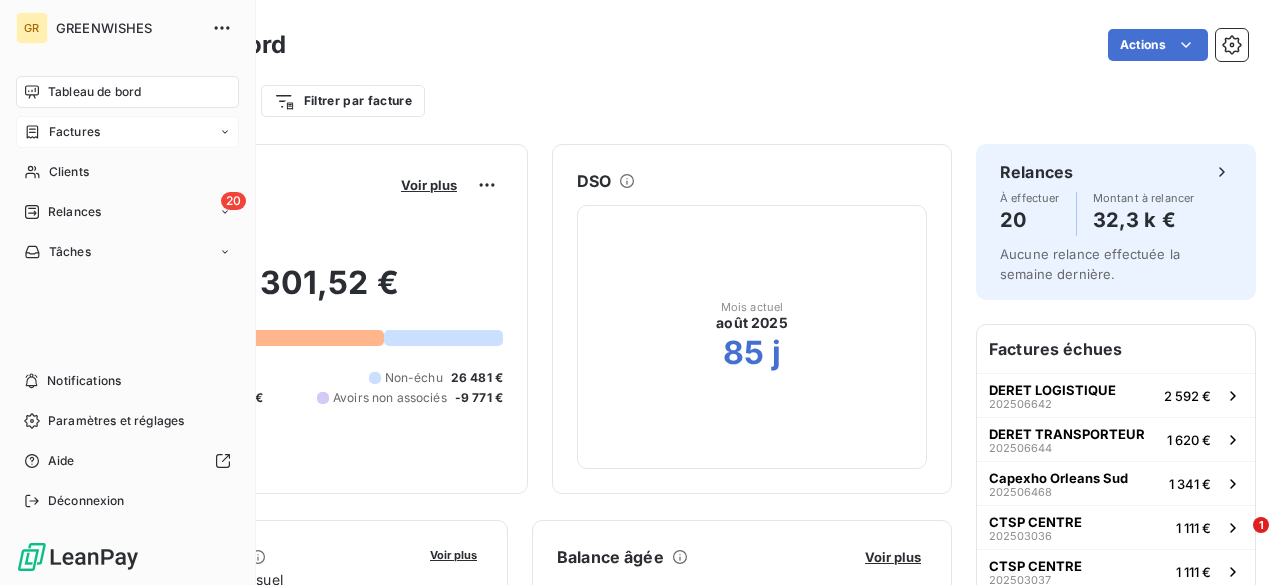click 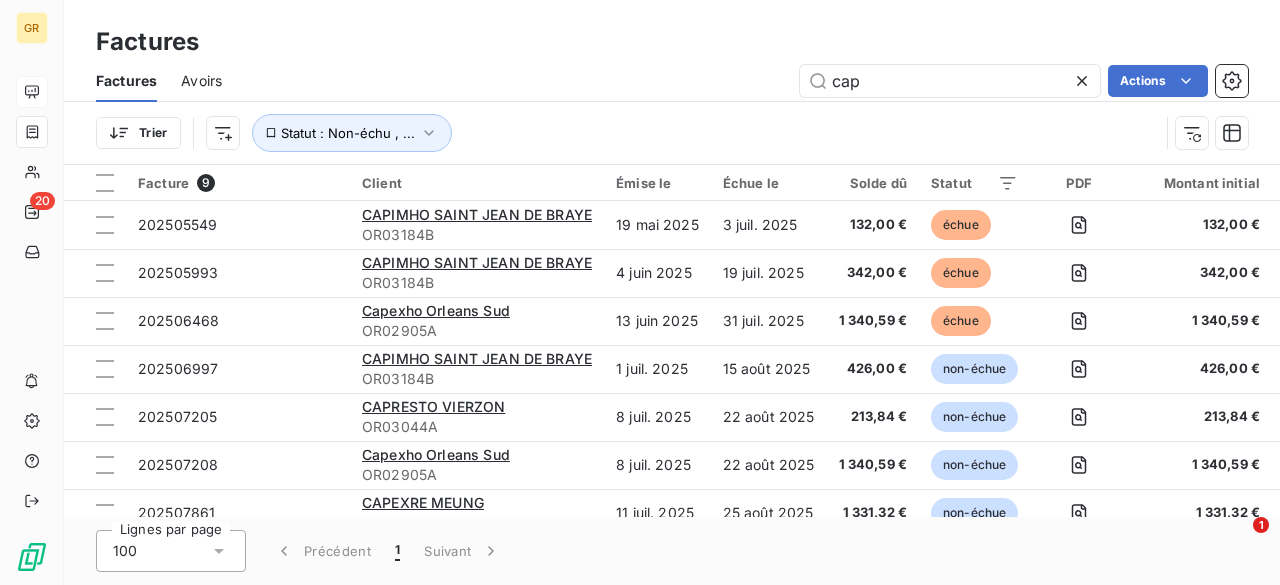 click on "cap Actions" at bounding box center (747, 81) 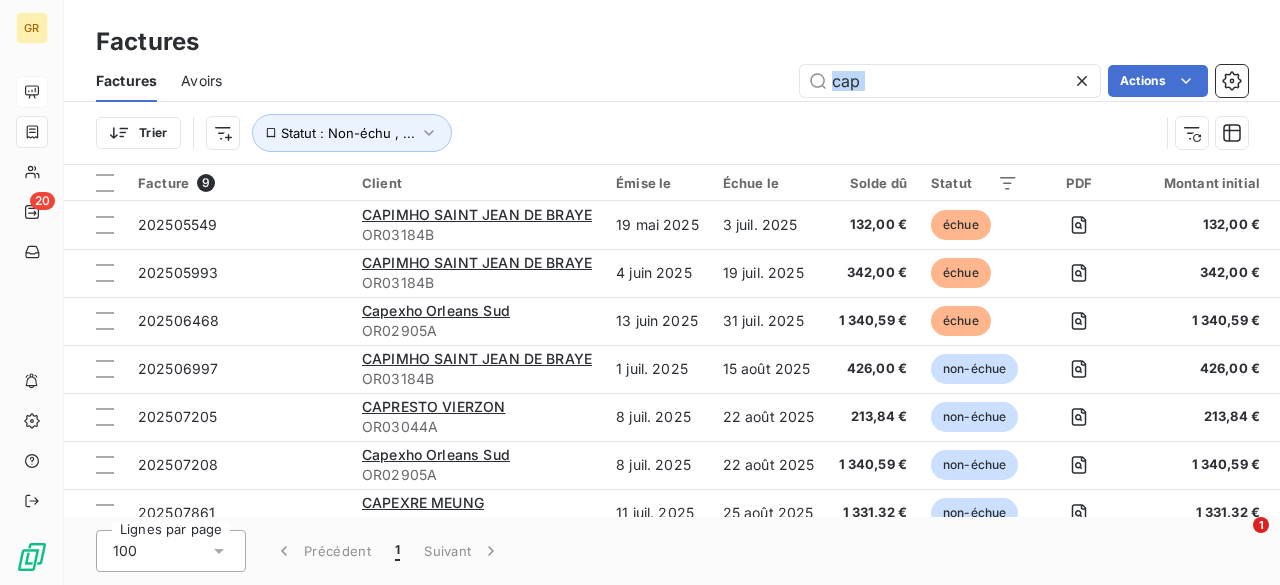 click 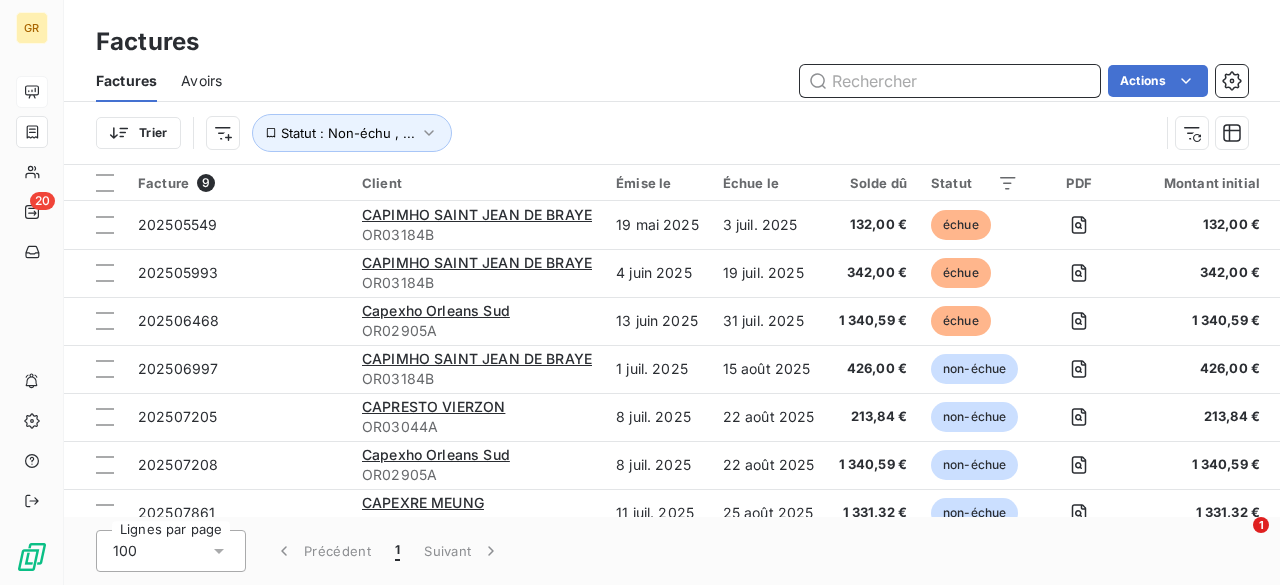 click at bounding box center [950, 81] 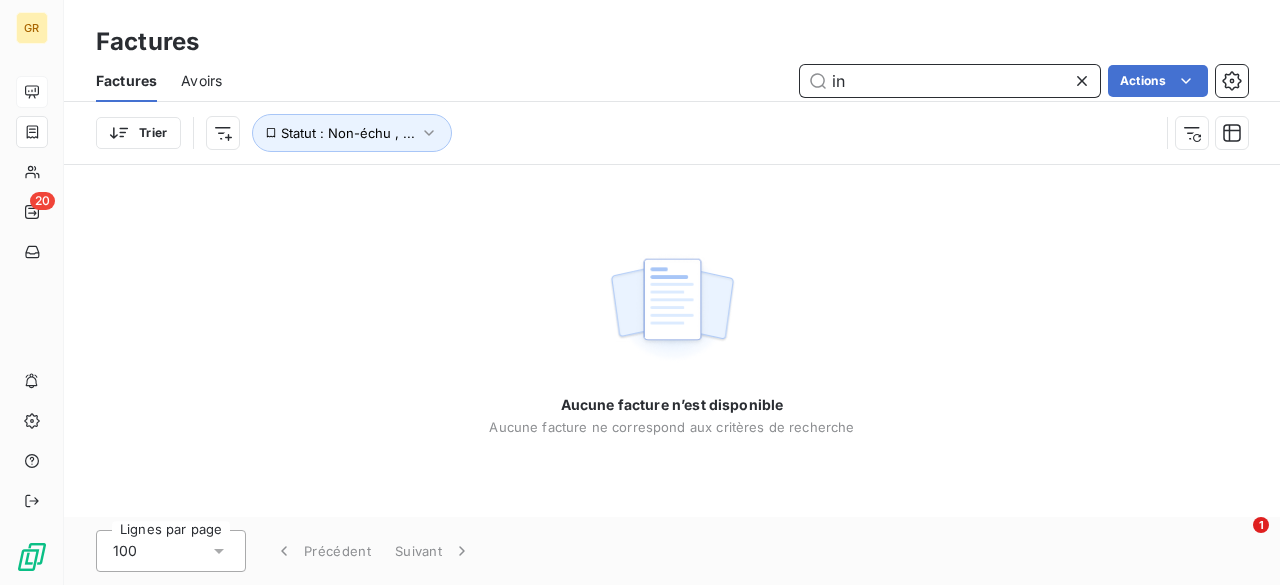 type on "i" 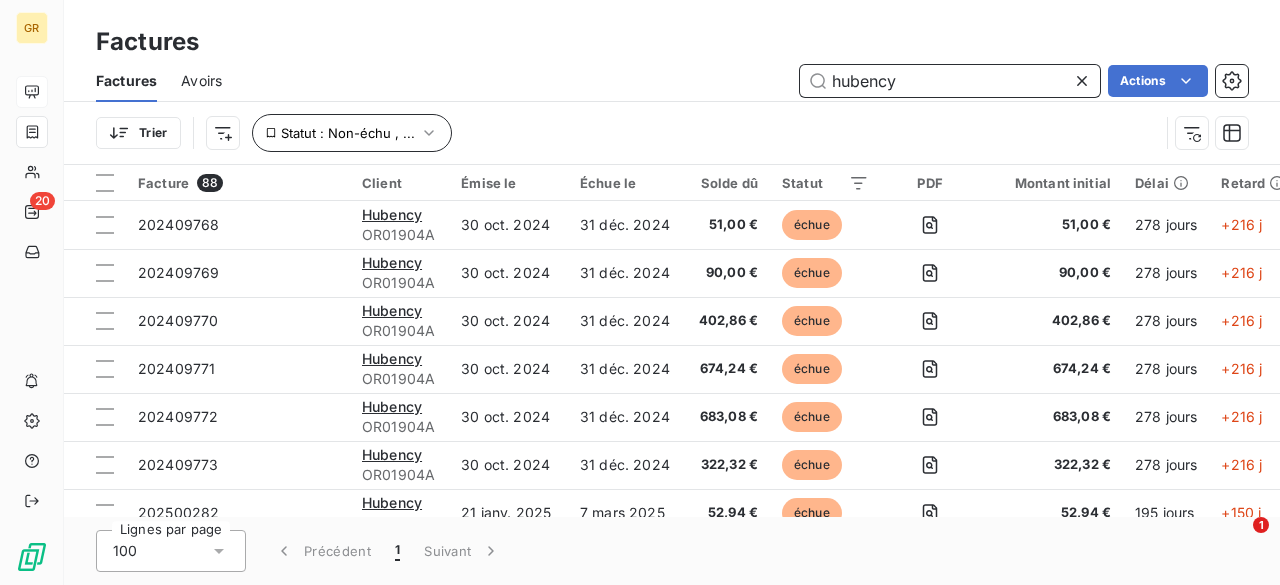 type on "hubency" 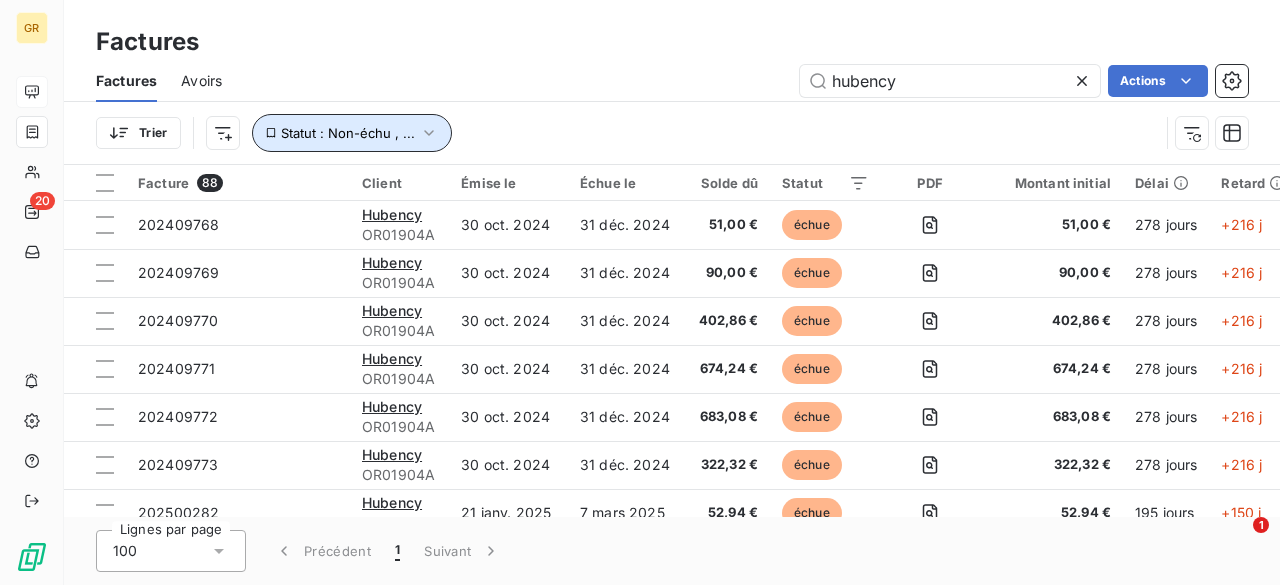 click 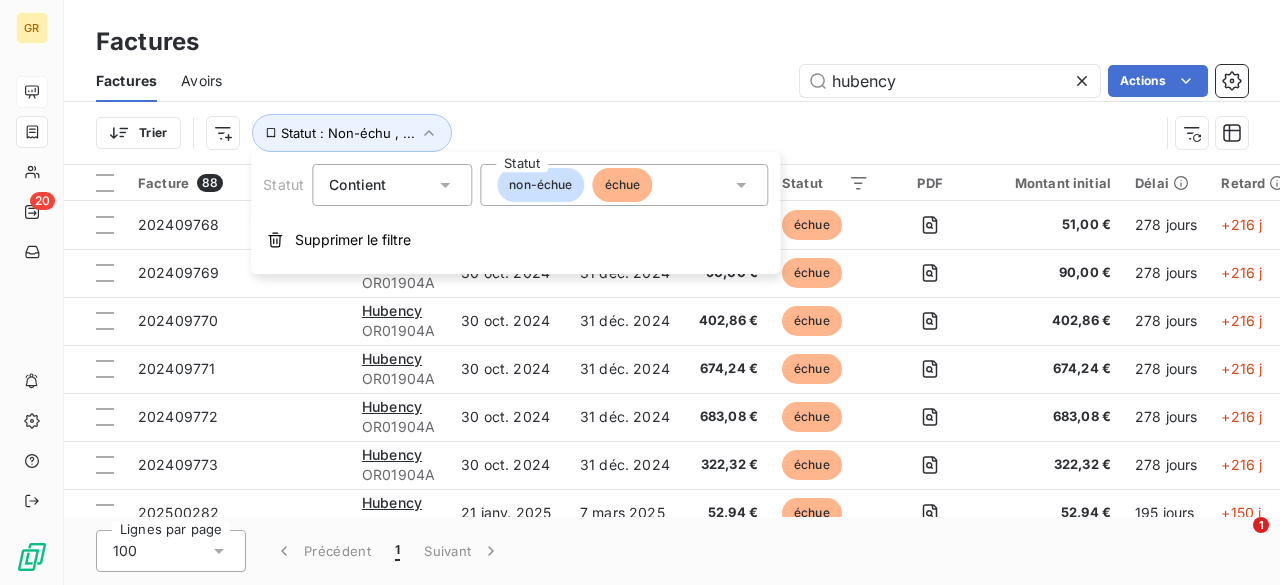 click on "Factures" at bounding box center (672, 42) 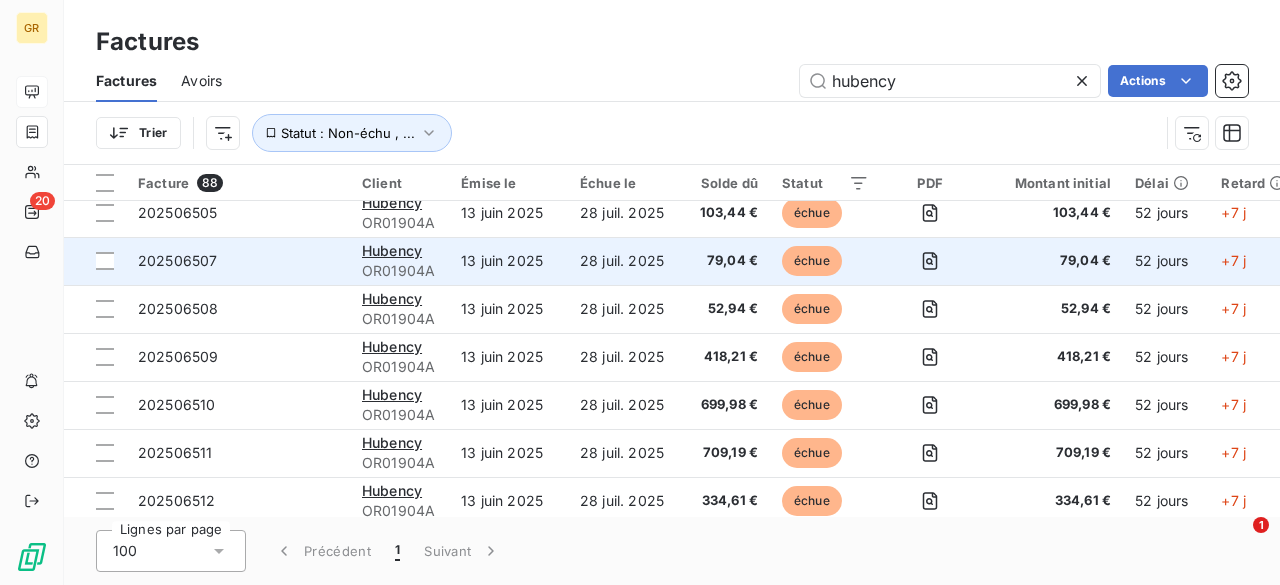 scroll, scrollTop: 2500, scrollLeft: 0, axis: vertical 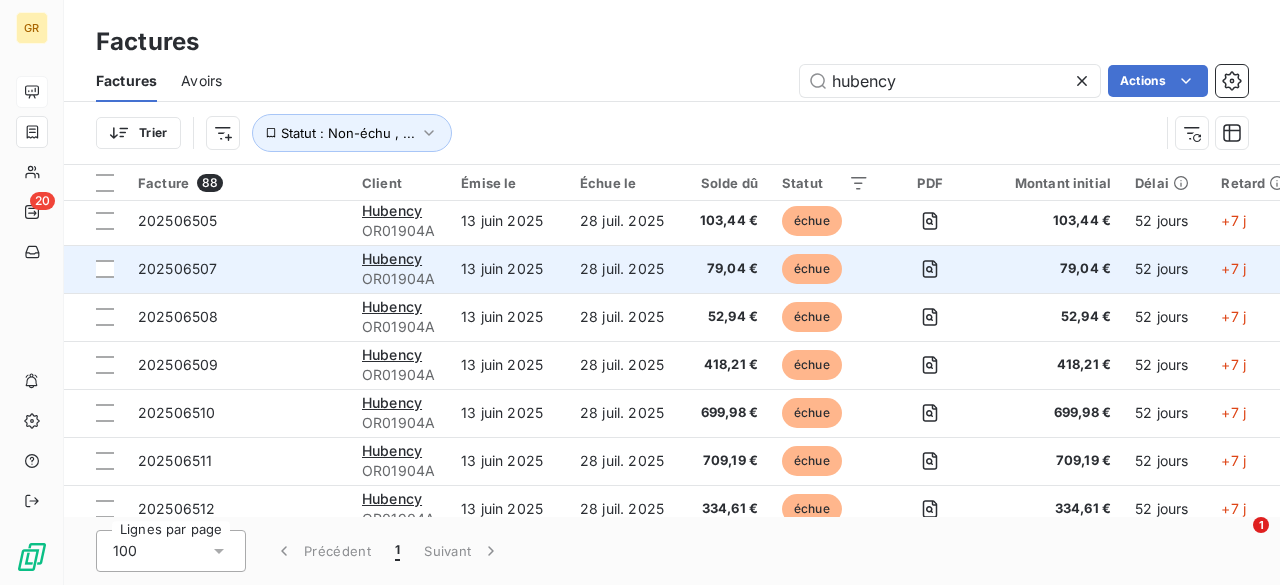 click on "OR01904A" at bounding box center [399, 279] 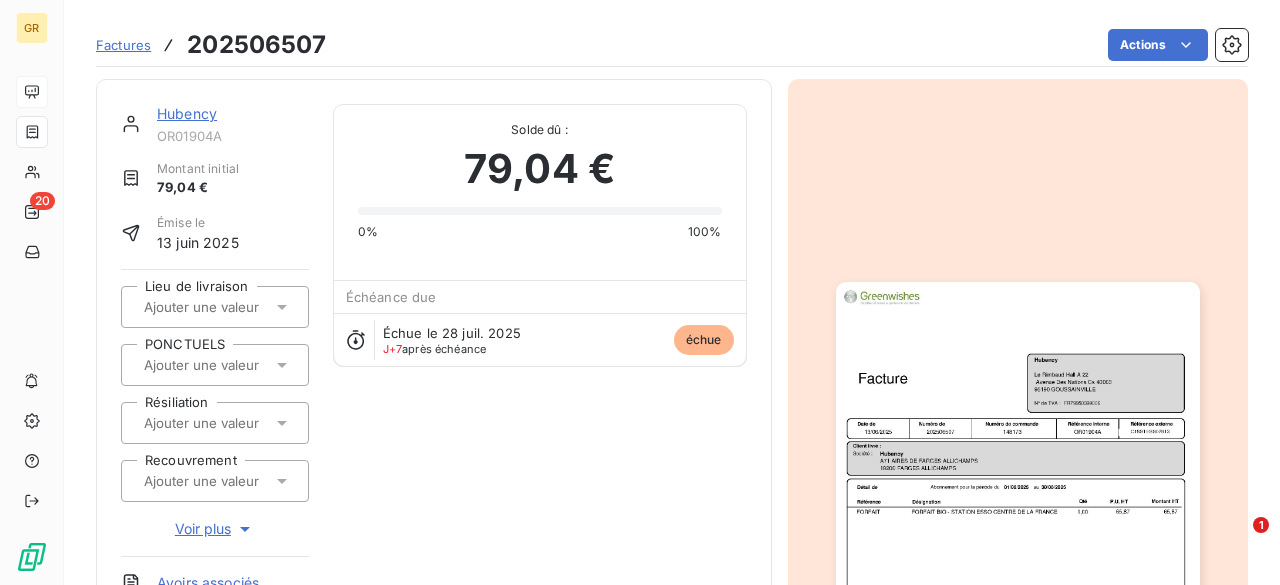 scroll, scrollTop: 200, scrollLeft: 0, axis: vertical 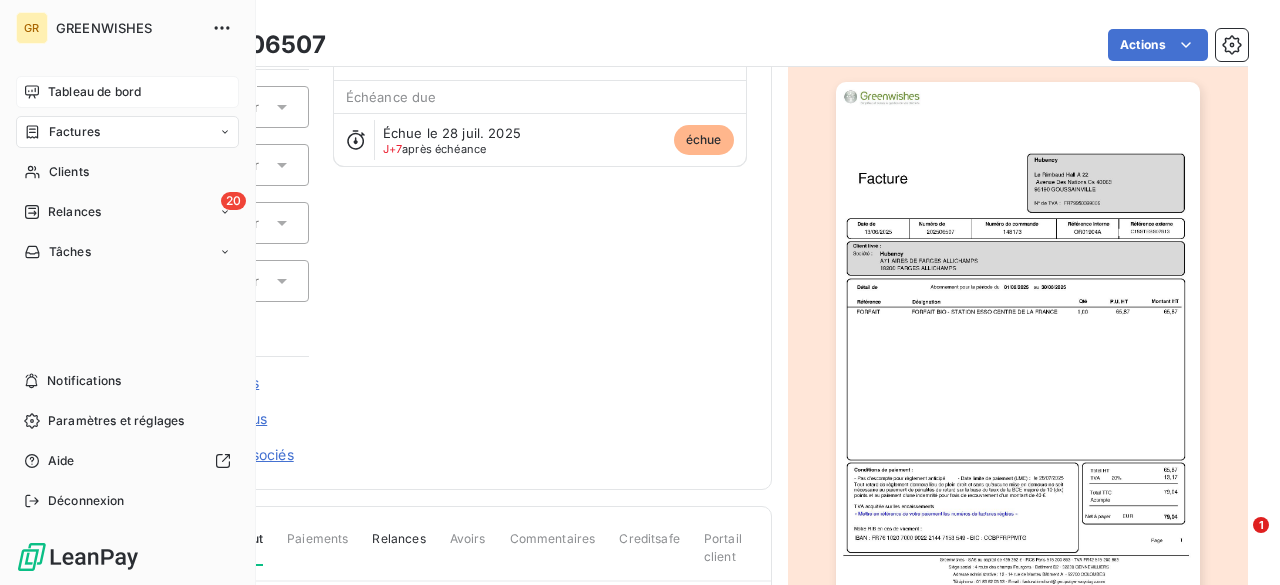 click on "Tableau de bord" at bounding box center [94, 92] 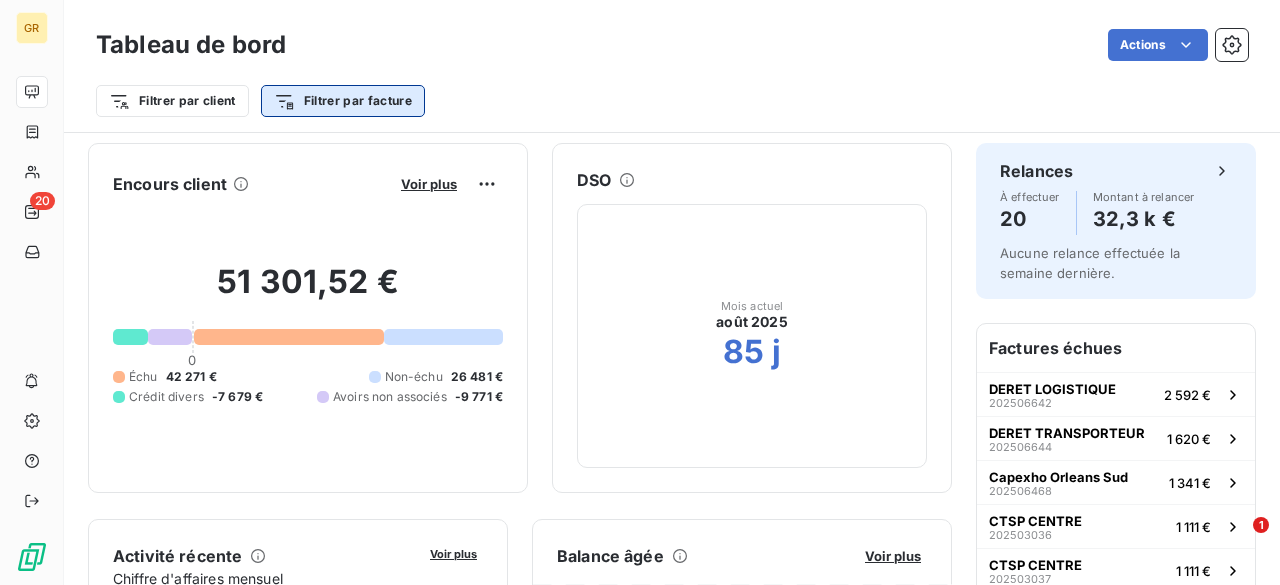 scroll, scrollTop: 0, scrollLeft: 0, axis: both 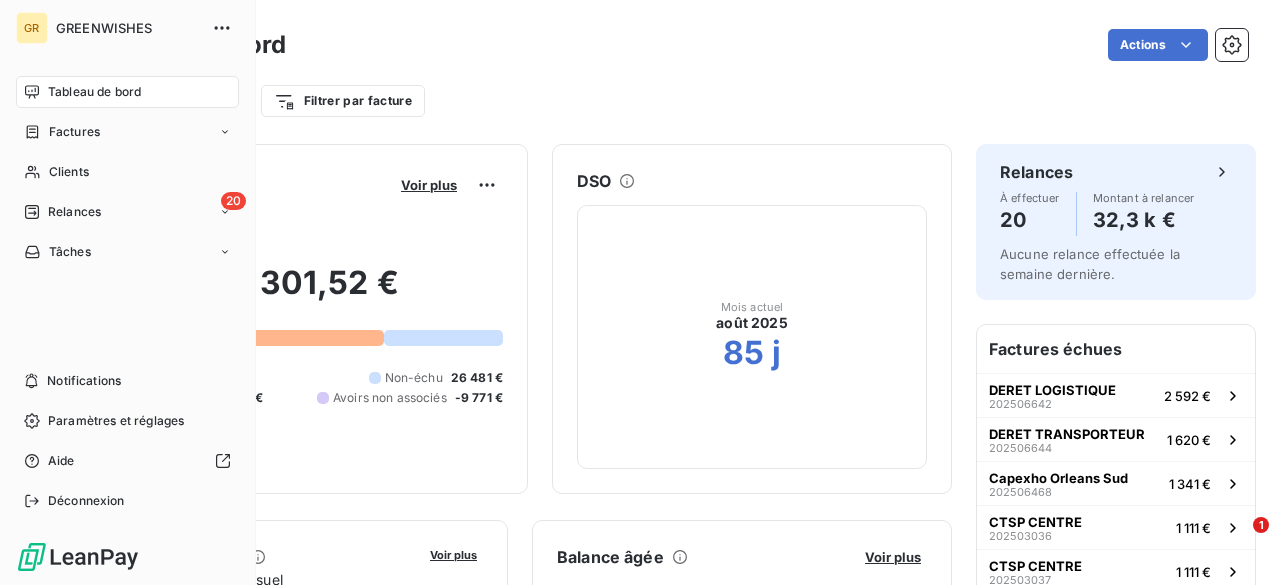 click 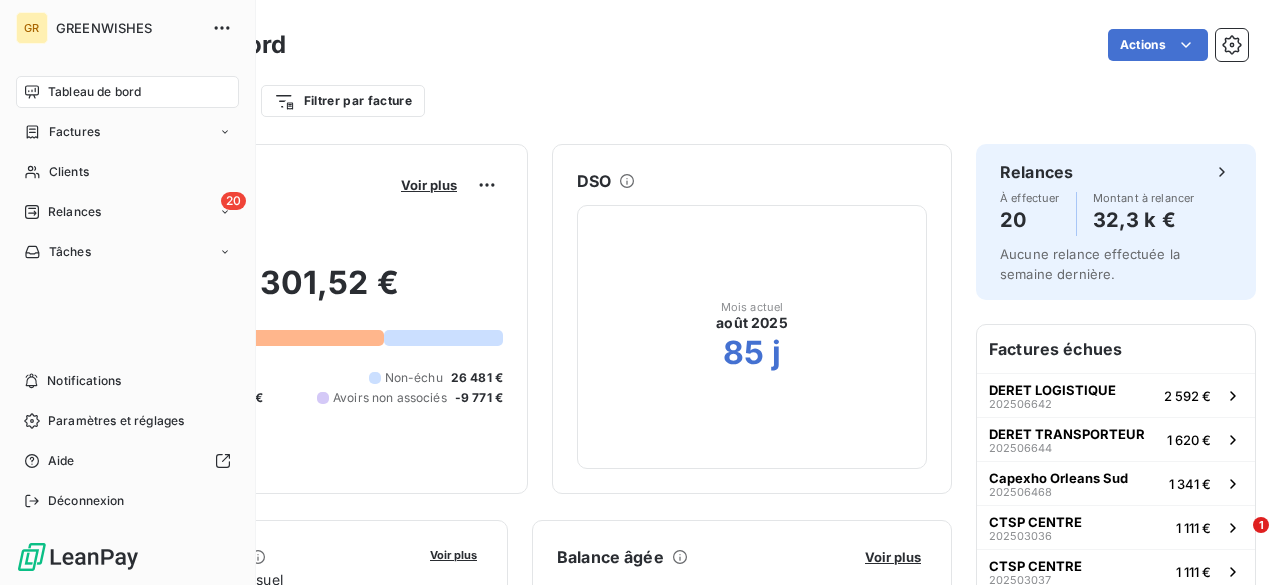 click on "Tableau de bord" at bounding box center [127, 92] 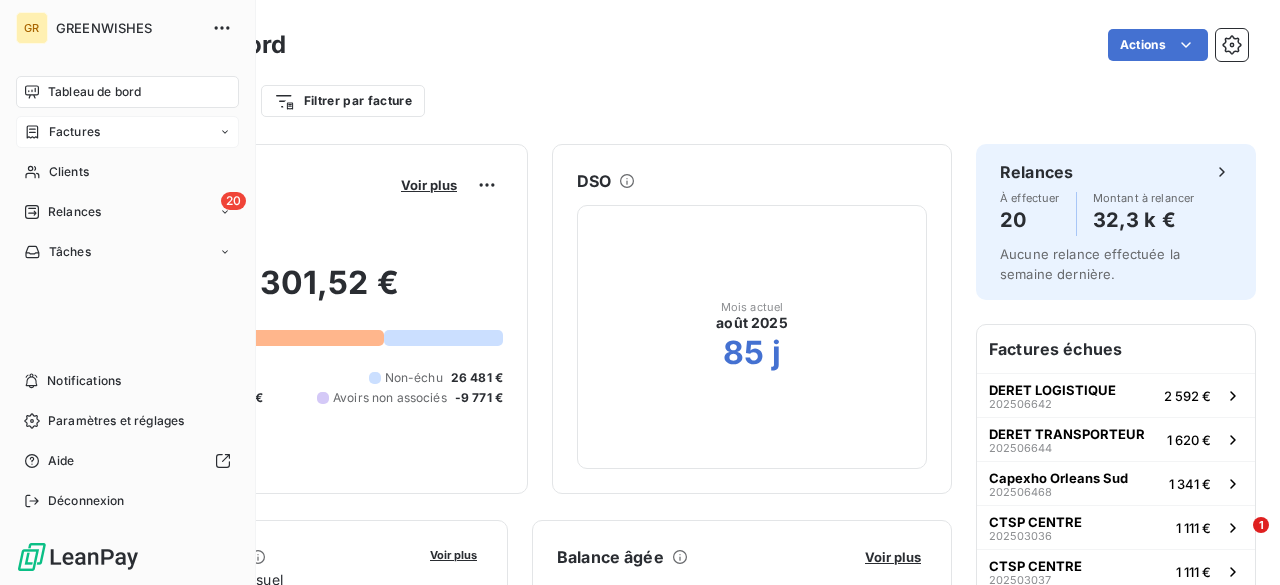 click on "Factures" at bounding box center (74, 132) 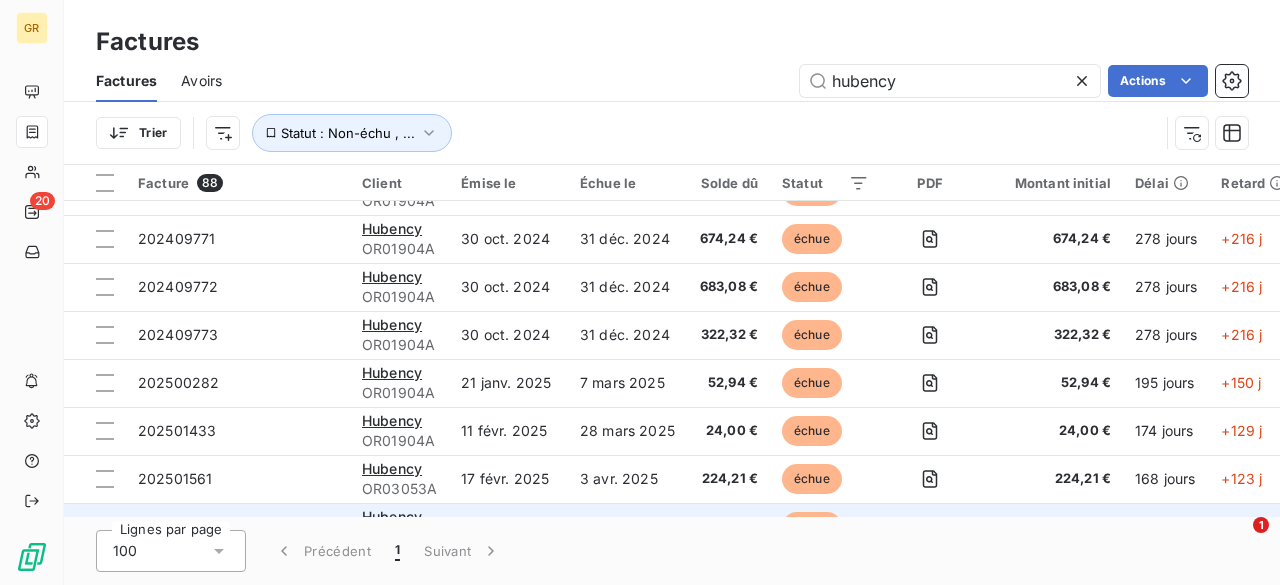 scroll, scrollTop: 0, scrollLeft: 0, axis: both 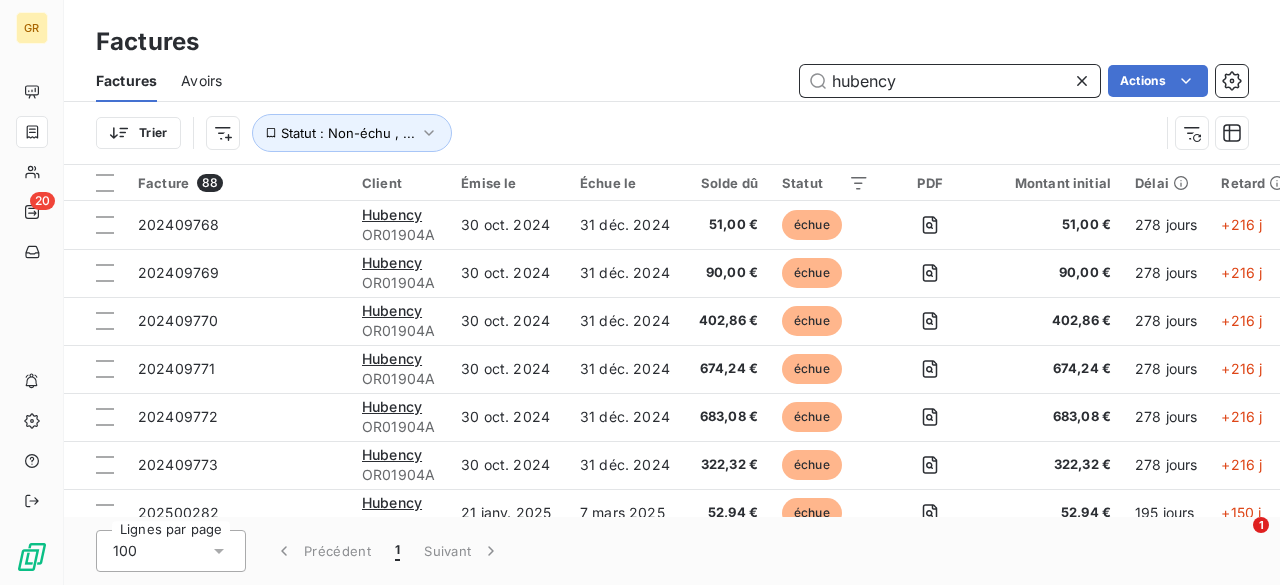 drag, startPoint x: 922, startPoint y: 76, endPoint x: 608, endPoint y: 77, distance: 314.0016 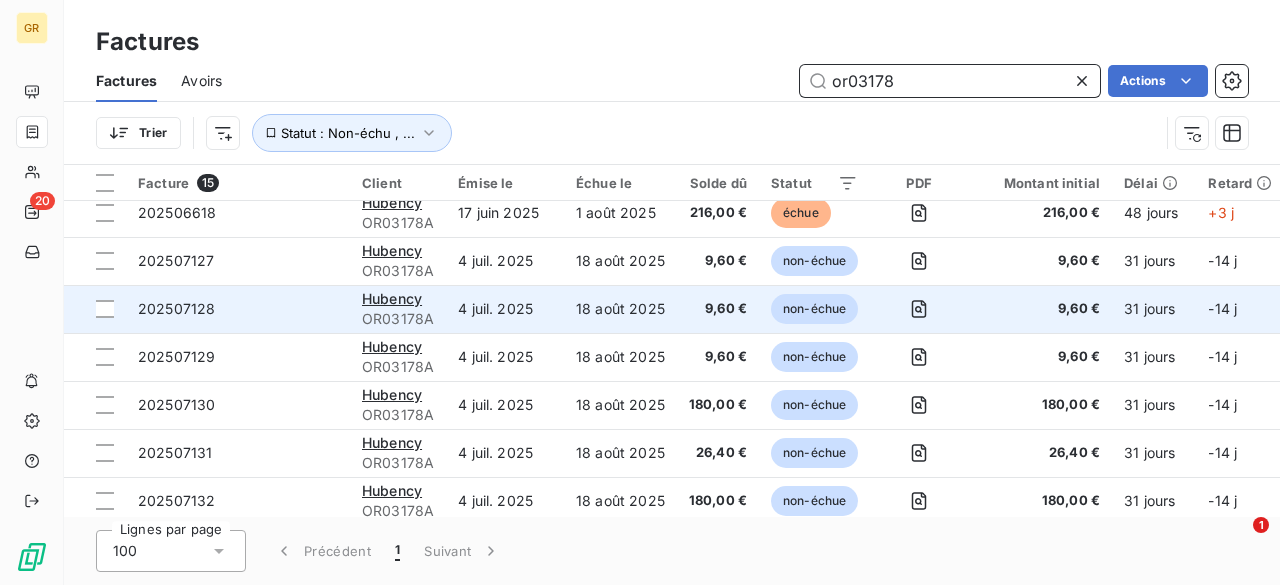 scroll, scrollTop: 212, scrollLeft: 0, axis: vertical 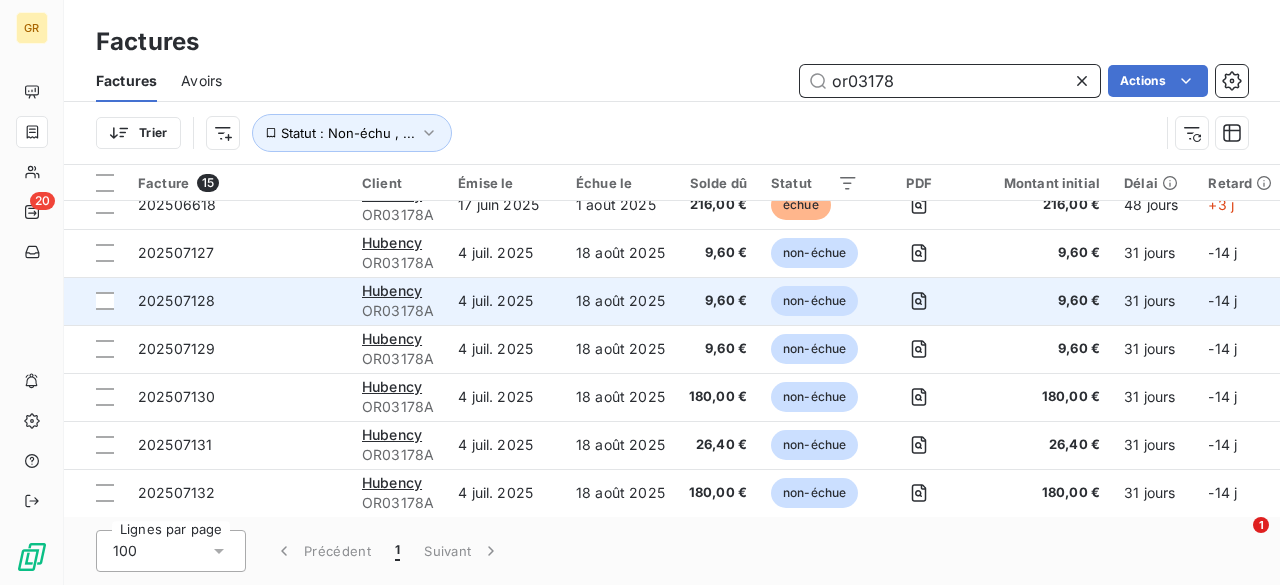 type on "or03178" 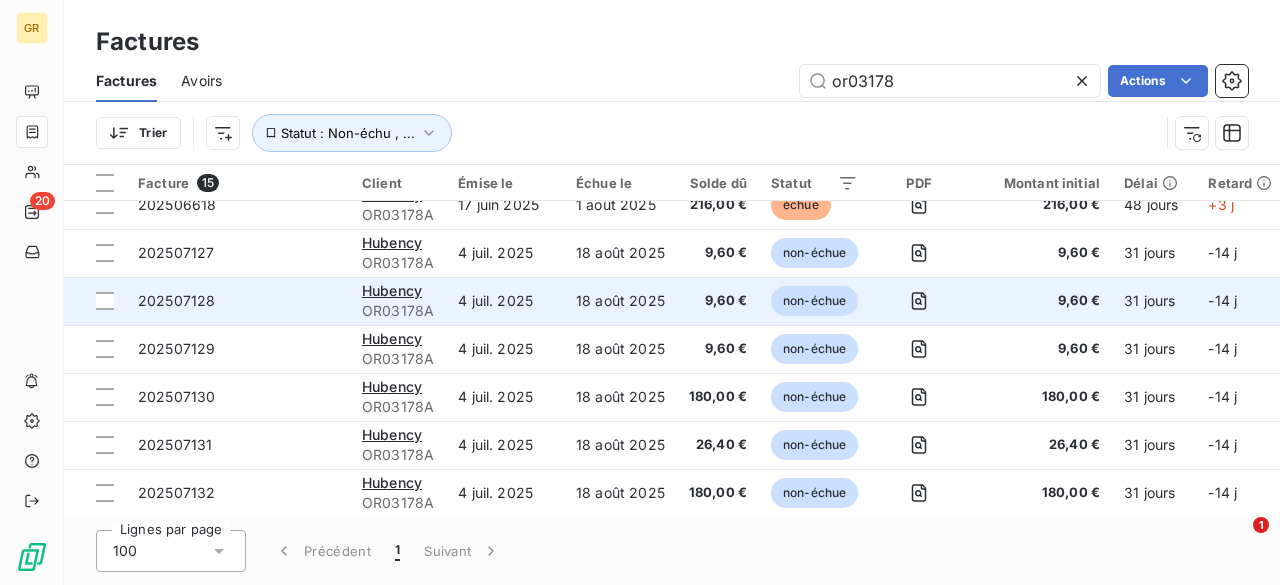 click on "Hubency" at bounding box center [398, 291] 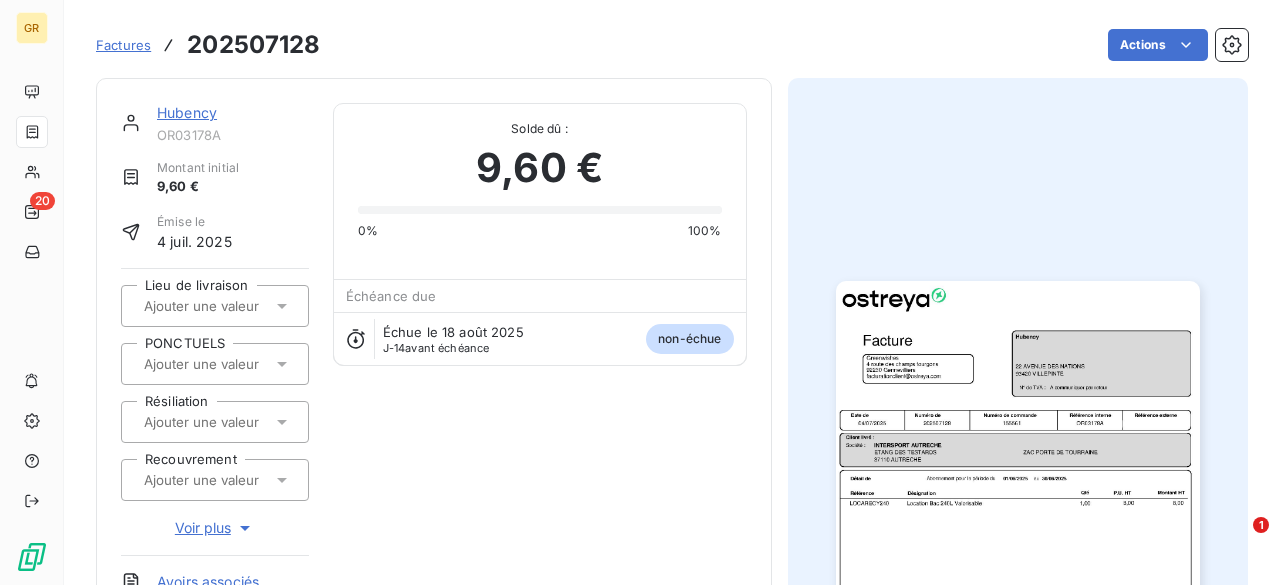 click on "Hubency OR03178A Montant initial 9,60 € Émise le [DATE] Lieu de livraison PONCTUELS Résiliation Recouvrement  Voir plus Avoirs associés Paiements reçus Documents associés Solde dû : 9,60 € 0% 100% Échéance due Échue le [DATE] J-14  avant échéance non-échue" at bounding box center [434, 383] 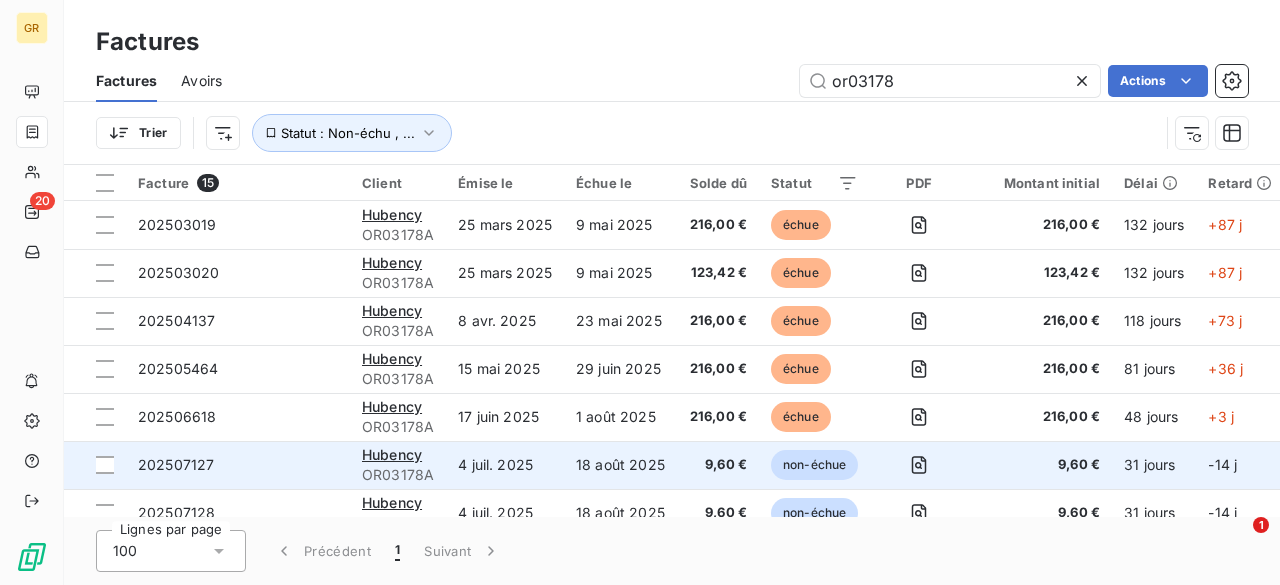 scroll, scrollTop: 200, scrollLeft: 0, axis: vertical 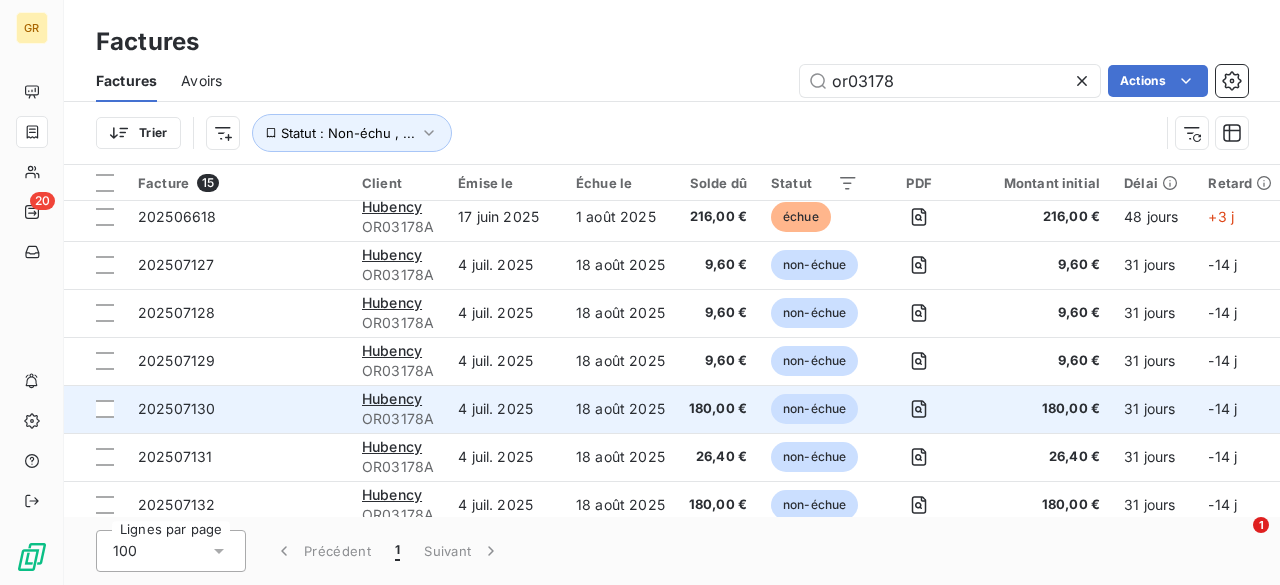 click on "4 juil. 2025" at bounding box center [505, 409] 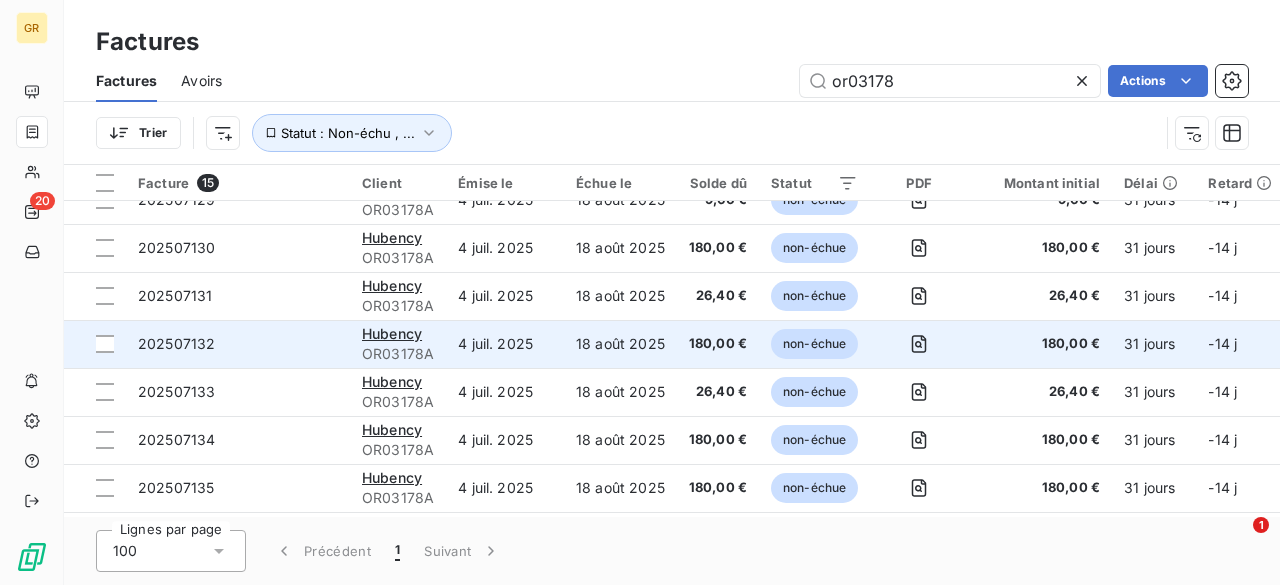 scroll, scrollTop: 412, scrollLeft: 0, axis: vertical 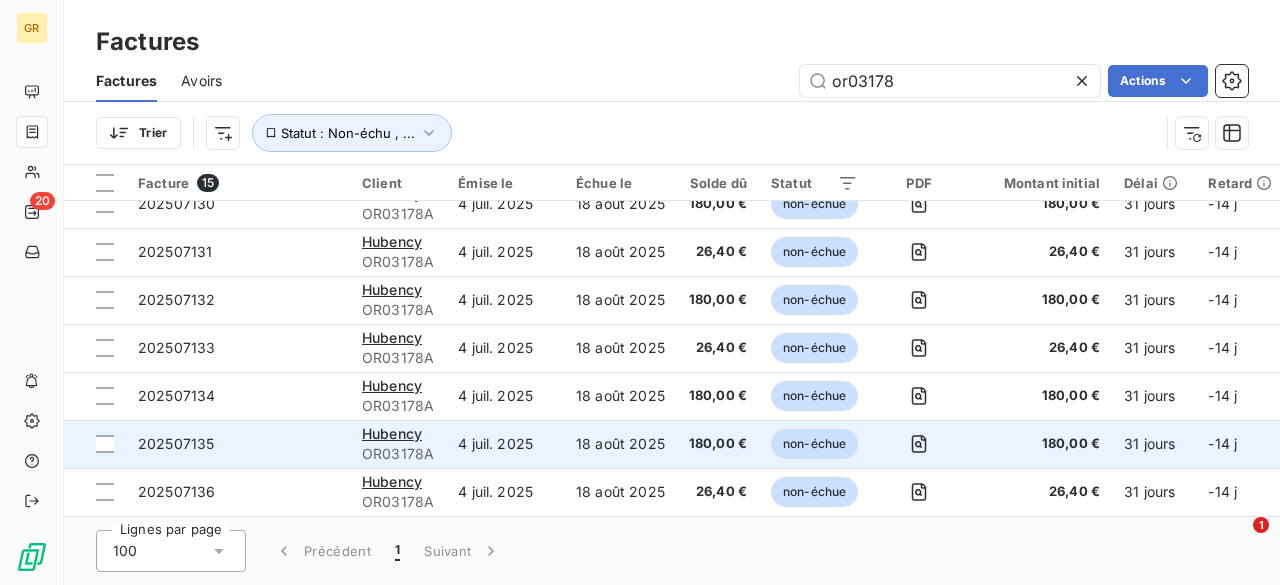 click on "180,00 €" at bounding box center (718, 444) 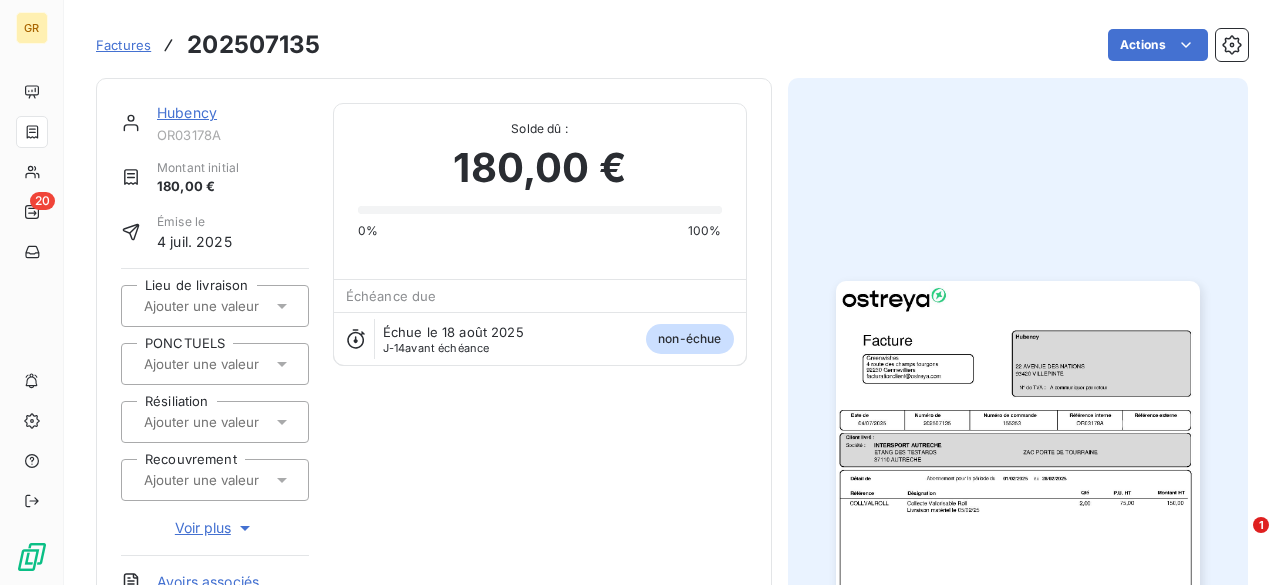 click at bounding box center [1018, 538] 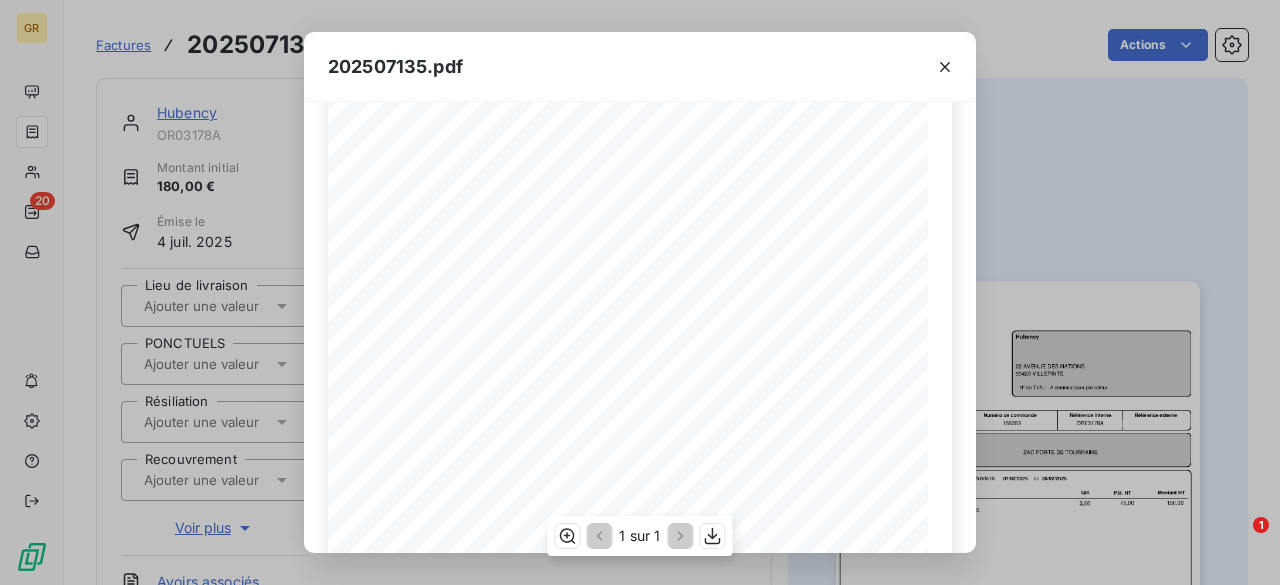 scroll, scrollTop: 444, scrollLeft: 0, axis: vertical 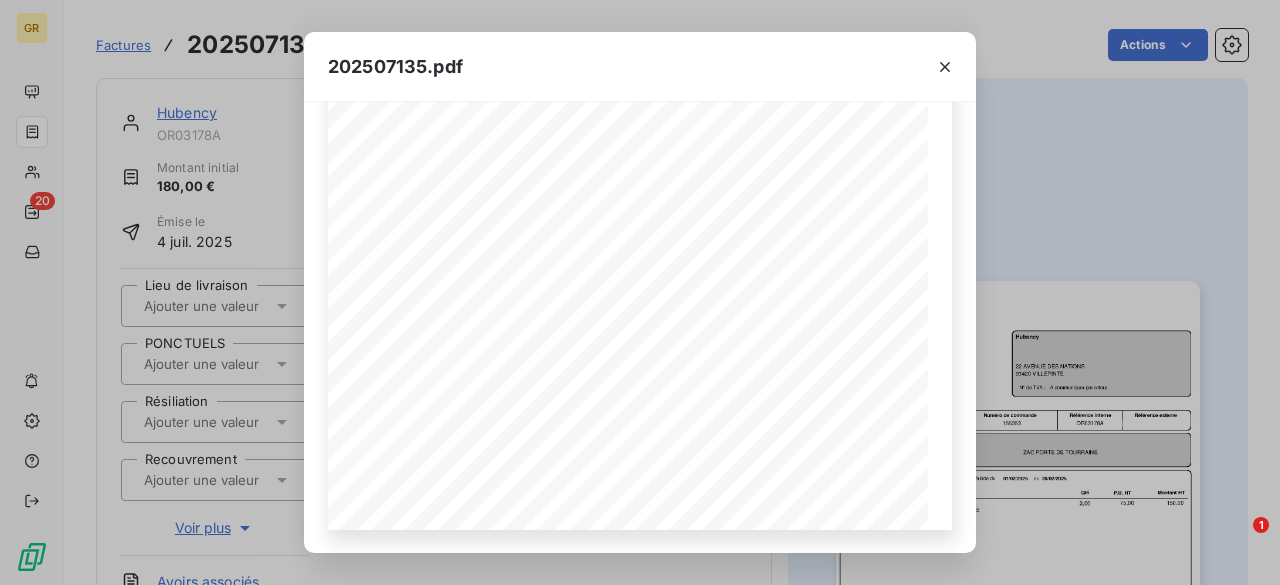 click on "202507135.pdf Référence interne Numéro de Date de   Numéro de commande   Référence externe ETANG DES TESTARDS [POSTAL_CODE] [CITY] ZAC PORTE DE TOURRAINE Client livré : Société :   INTERSPORT AUTRECHE [DATE]   202507135   155353   OR03178A Hubency [STREET_NUMBER] AVENUE DES NATIONS [POSTAL_CODE] [CITY] Facture A communiquer par retour N° de TVA : Greenwishes [STREET_NUMBER] route des champs fourgons [POSTAL_CODE] [CITY] facturationclient@ostreya.com Référence   Qté   P.U. HT Désignation   Montant HT Détail de   Abonnement pour la période du   au [DATE]   [DATE] 2,00 COLLVALROLL   Collecte Valorisable Roll   150,00 75,00Livraison matériel le [DATE] Tout retard de règlement donnera lieu de plein droit et sans qu'aucune mise en demeure ne soit nécessaire au paiement de pénalités de retard sur la base du taux de la BCE majoré de 10 (dix) points et au paiement d'une indemnité pour frais de recouvrement d'un montant de 40 € Total HT Total TTC Acompte Conditions de paiement : le [DATE] Page   1 TVA   20%" at bounding box center (640, 292) 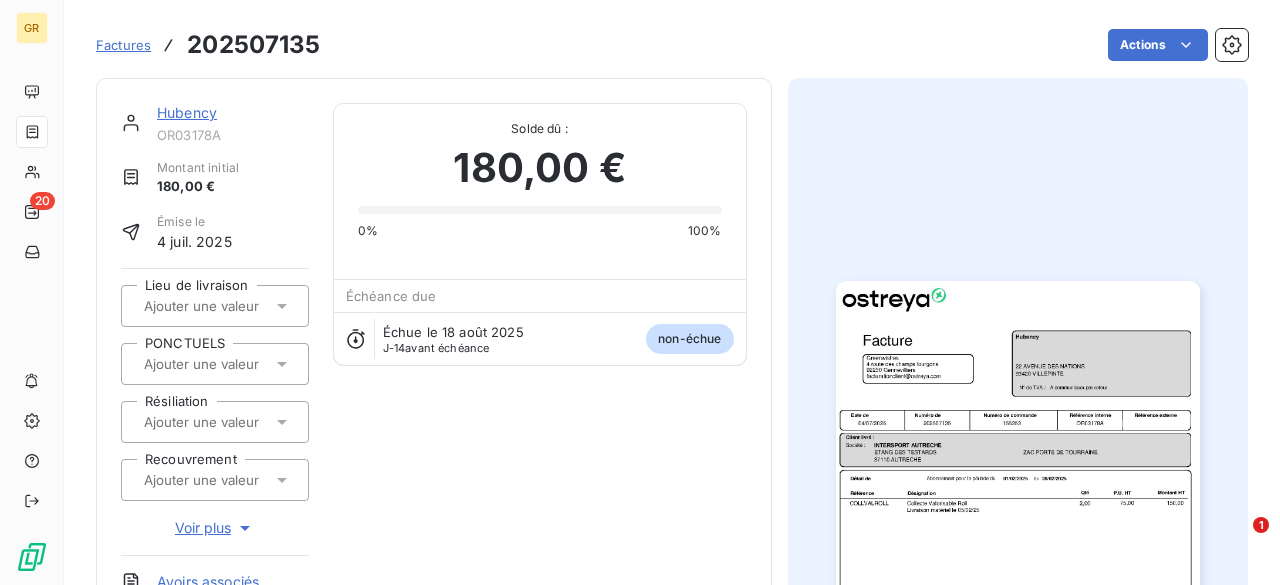 click at bounding box center (1018, 538) 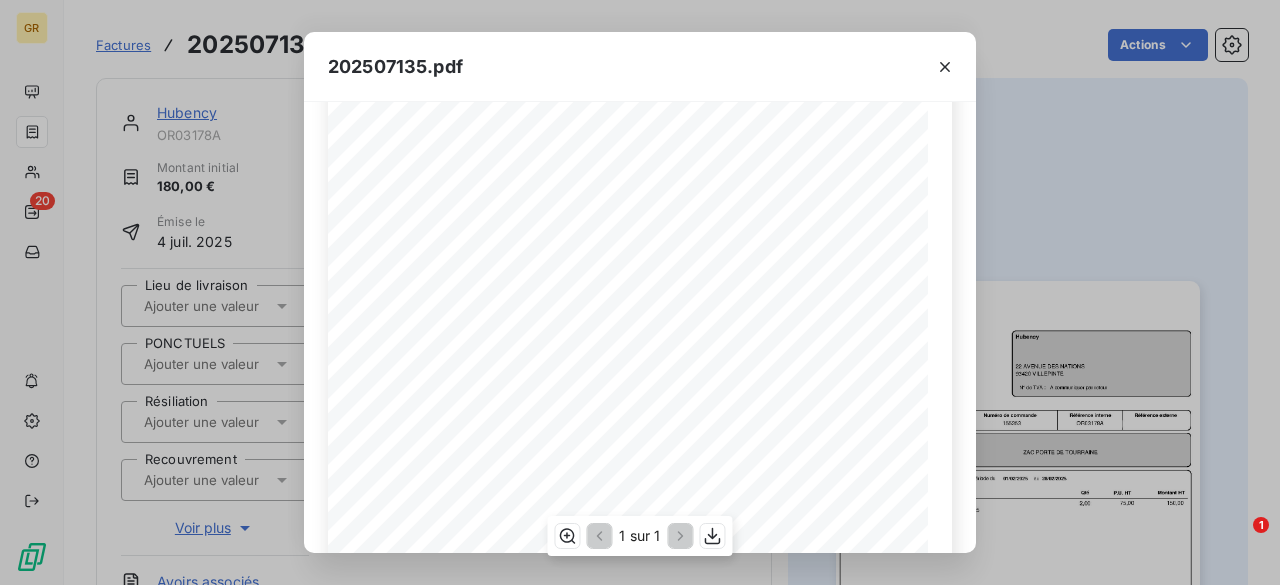 scroll, scrollTop: 100, scrollLeft: 0, axis: vertical 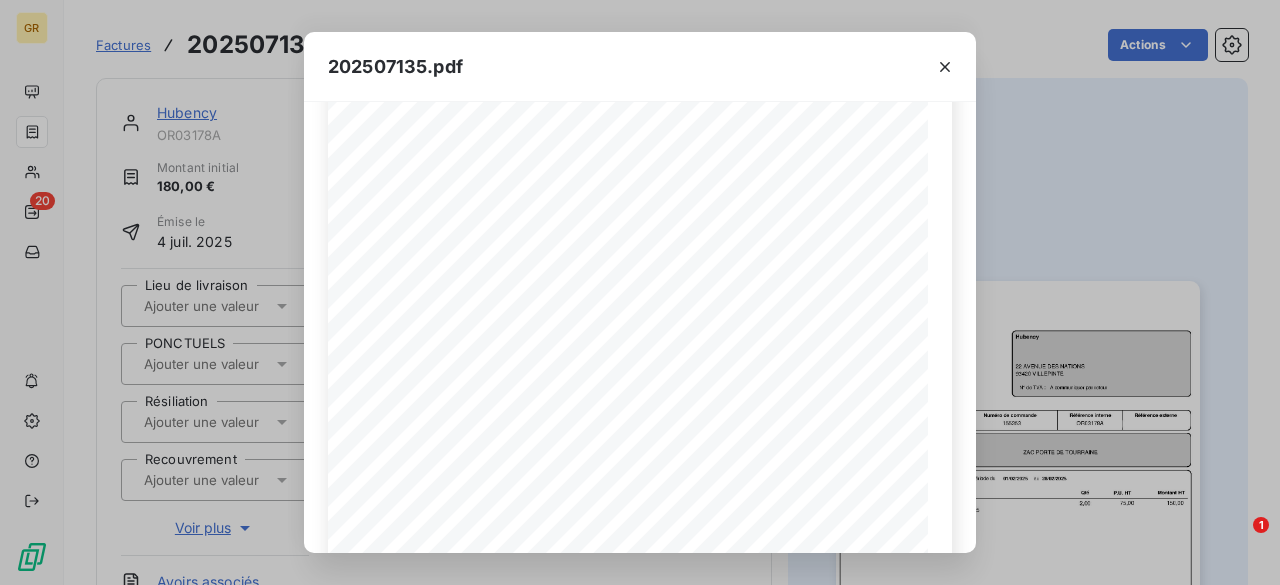 click on "202507135.pdf Référence interne Numéro de Date de   Numéro de commande   Référence externe ETANG DES TESTARDS [POSTAL_CODE] [CITY] ZAC PORTE DE TOURRAINE Client livré : Société :   INTERSPORT AUTRECHE [DATE]   202507135   155353   OR03178A Hubency [STREET_NUMBER] AVENUE DES NATIONS [POSTAL_CODE] [CITY] Facture A communiquer par retour N° de TVA : Greenwishes [STREET_NUMBER] route des champs fourgons [POSTAL_CODE] [CITY] facturationclient@ostreya.com Référence   Qté   P.U. HT Désignation   Montant HT Détail de   Abonnement pour la période du   au [DATE]   [DATE] 2,00 COLLVALROLL   Collecte Valorisable Roll   150,00 75,00Livraison matériel le [DATE] Tout retard de règlement donnera lieu de plein droit et sans qu'aucune mise en demeure ne soit nécessaire au paiement de pénalités de retard sur la base du taux de la BCE majoré de 10 (dix) points et au paiement d'une indemnité pour frais de recouvrement d'un montant de 40 € Total HT Total TTC Acompte Conditions de paiement : le [DATE] Page   1 TVA   20%" at bounding box center (640, 292) 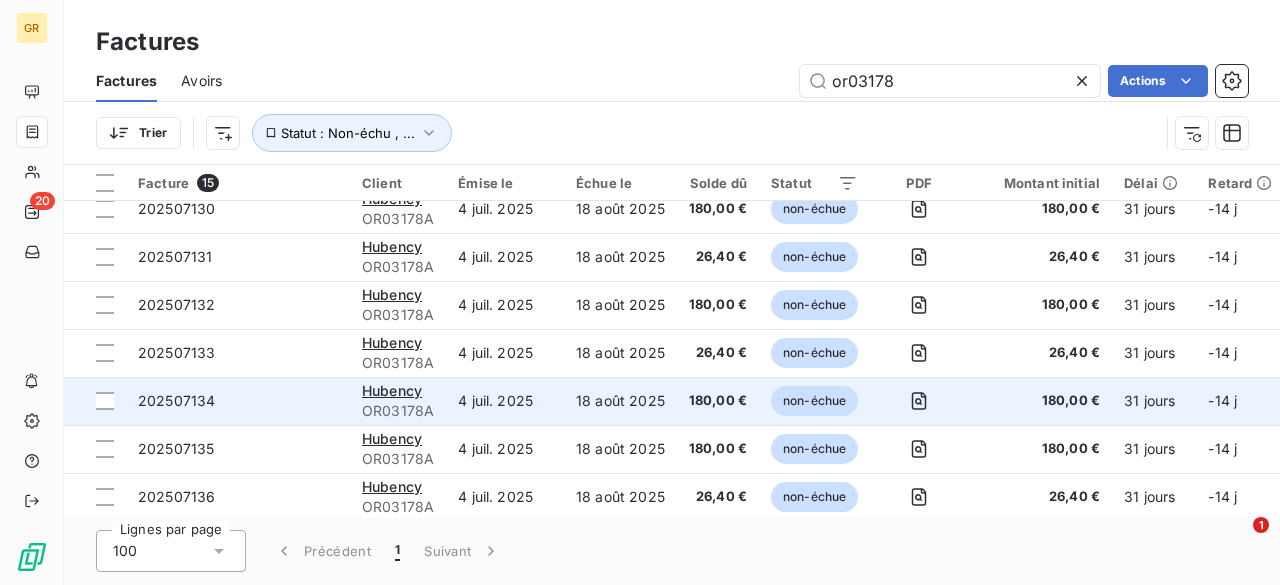 scroll, scrollTop: 412, scrollLeft: 0, axis: vertical 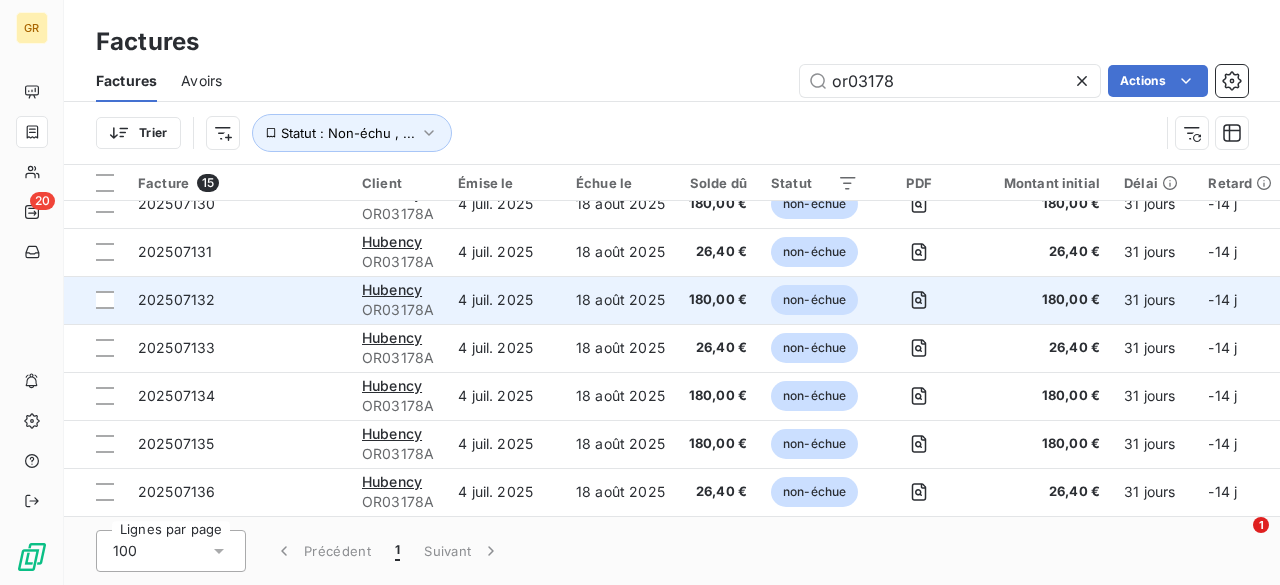 click on "4 juil. 2025" at bounding box center (505, 300) 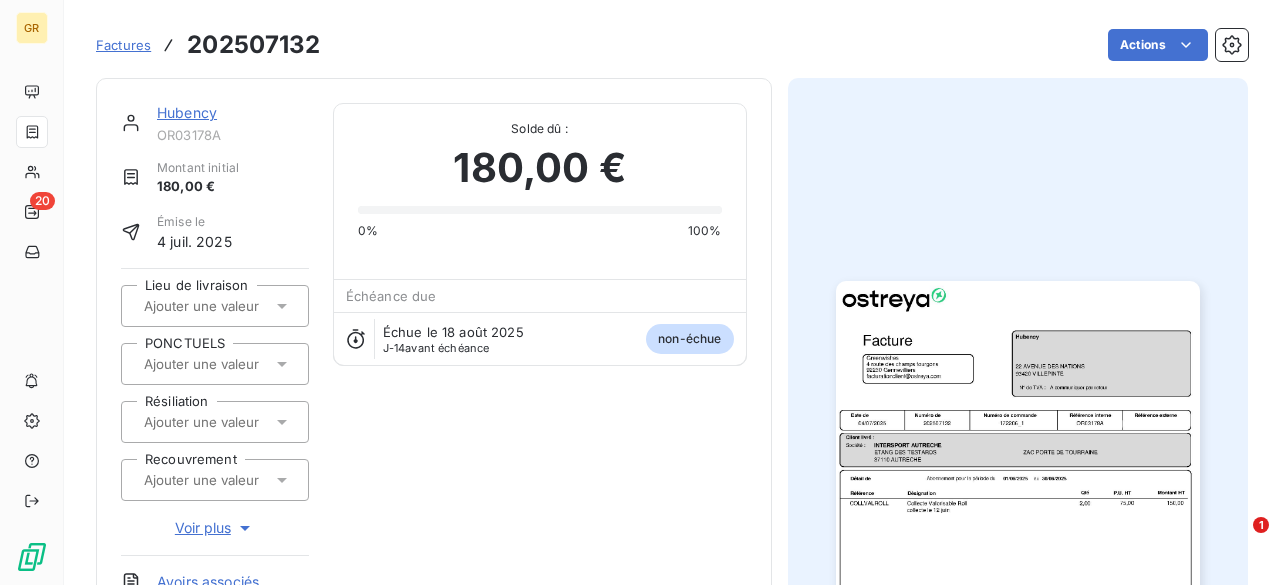 click at bounding box center [1018, 538] 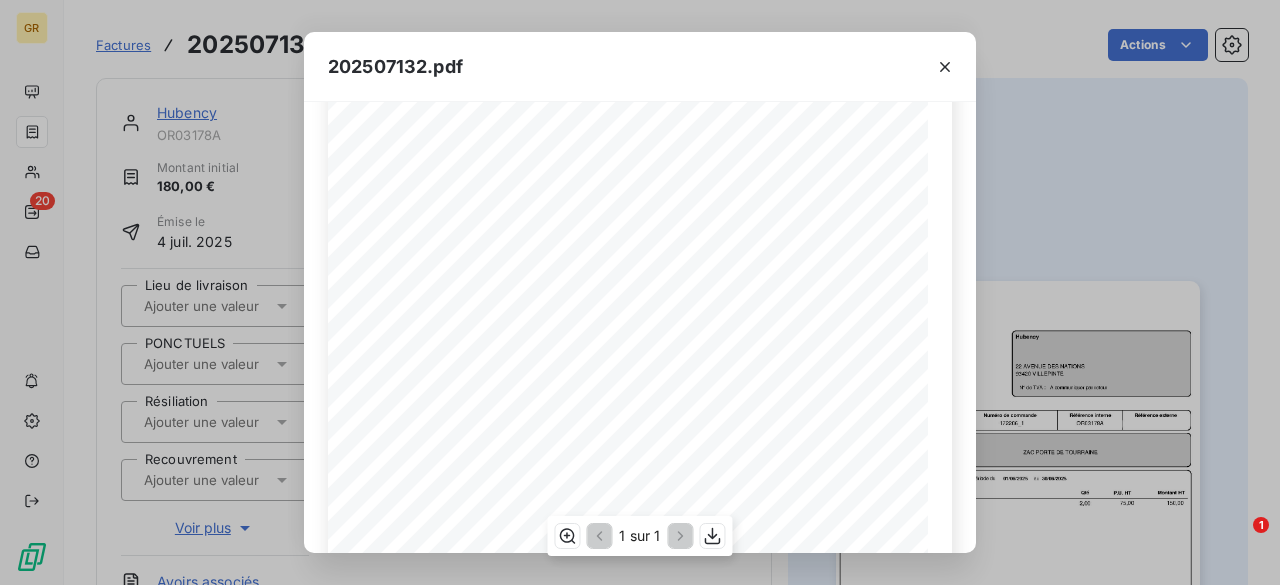 scroll, scrollTop: 200, scrollLeft: 0, axis: vertical 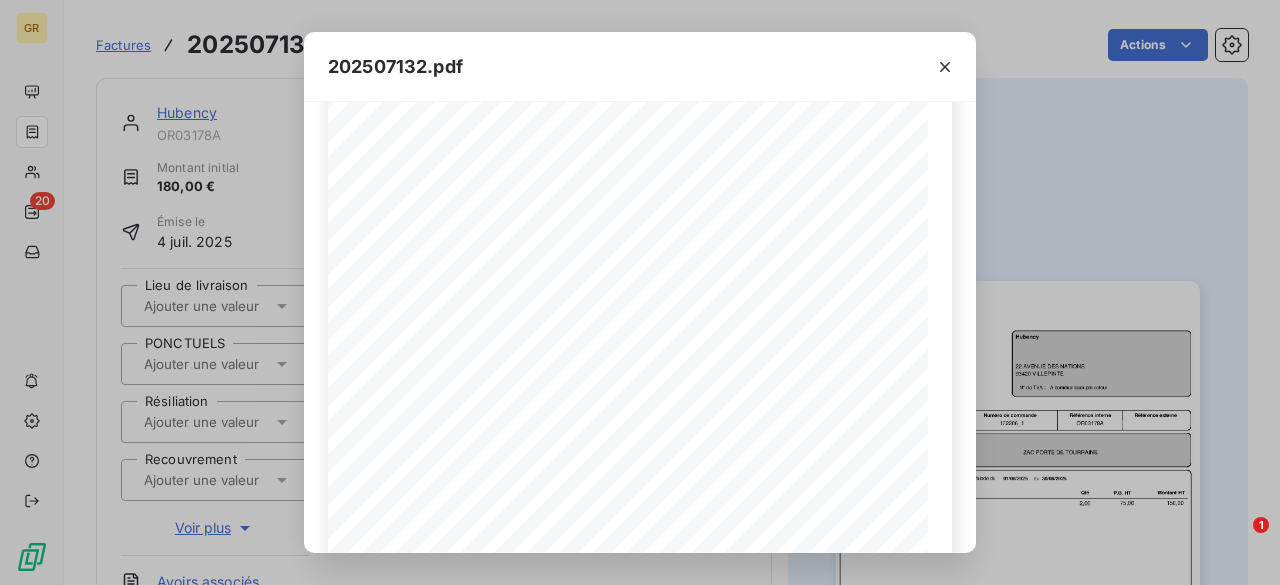 click on "Référence interne Numéro de Date de   Numéro de commande   Référence externe ETANG DES TESTARDS [POSTAL_CODE] [CITY] ZAC PORTE DE TOURRAINE Client livré : Société :   INTERSPORT AUTRECHE [DATE]   202507132   172206_1   OR03178A Hubency [STREET_NUMBER] AVENUE DES NATIONS [POSTAL_CODE] [CITY] Facture A communiquer par retour N° de TVA : Greenwishes [STREET_NUMBER] route des champs fourgons [POSTAL_CODE] [CITY] facturationclient@ostreya.com Référence   Qté   P.U. HT Désignation   Montant HT Détail de   Abonnement pour la période du   au [DATE]   [DATE] 2,00 COLLVALROLL   Collecte Valorisable Roll   150,00 75,00 collecte le [DATE] Tout retard de règlement donnera lieu de plein droit et sans qu'aucune mise en demeure ne soit nécessaire au paiement de pénalités de retard sur la base du taux de la BCE majoré de 10 (dix) points et au paiement d'une indemnité pour frais de recouvrement d'un montant de 40 € Total HT Total TTC Acompte Conditions de paiement : le [DATE] Page   1 TVA   20%   Net à payer" at bounding box center [640, 292] 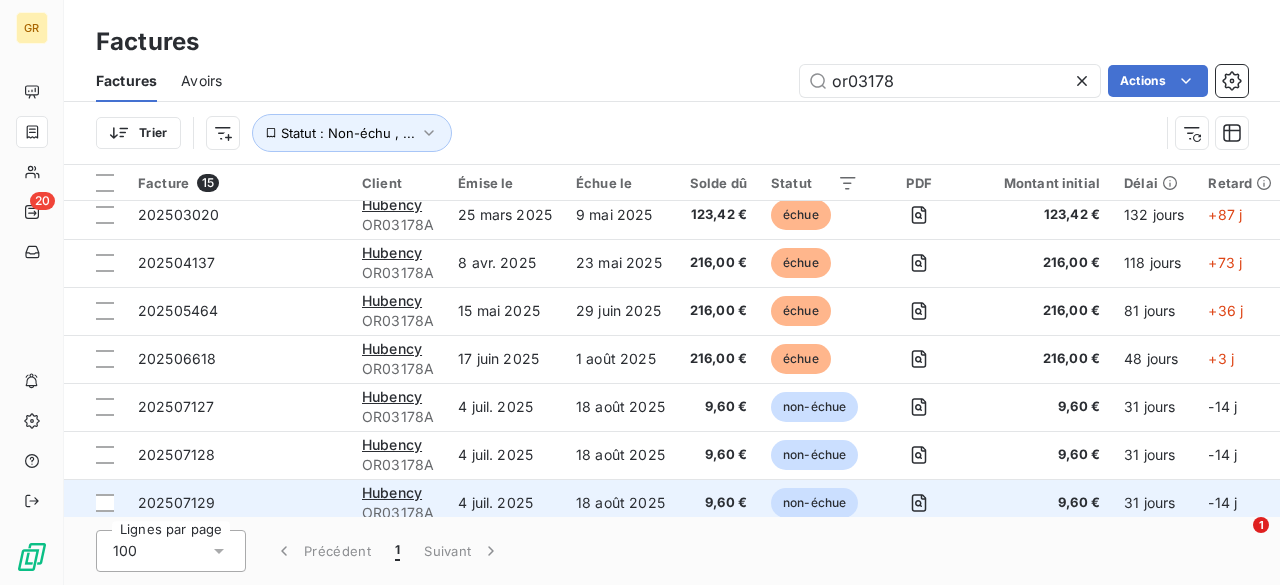 scroll, scrollTop: 100, scrollLeft: 0, axis: vertical 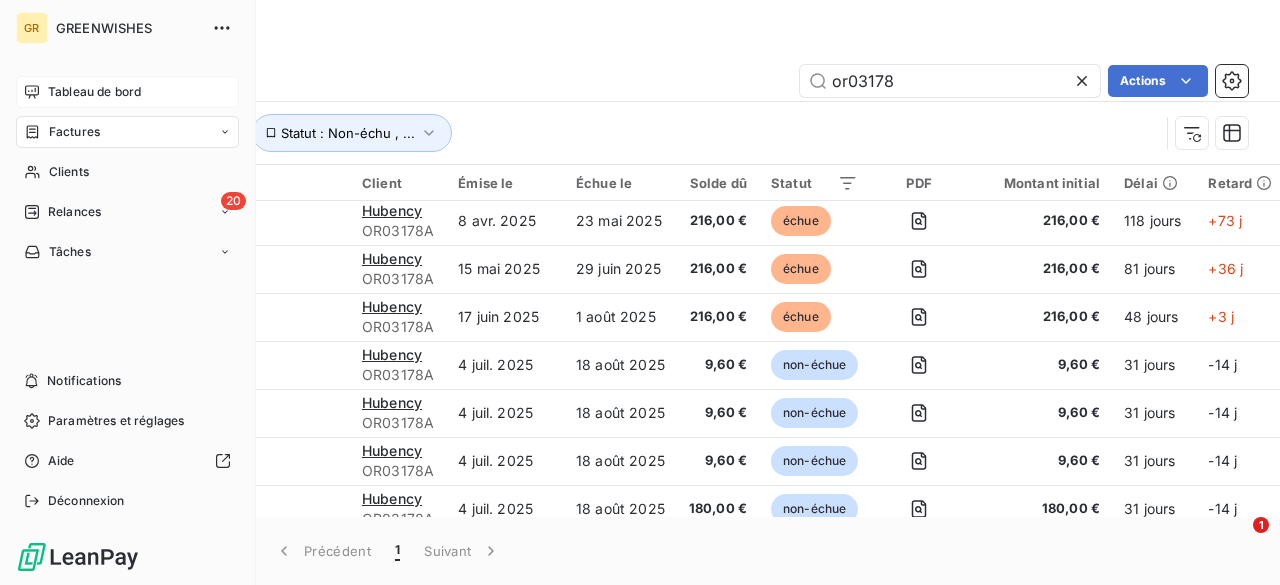 click on "Tableau de bord" at bounding box center [94, 92] 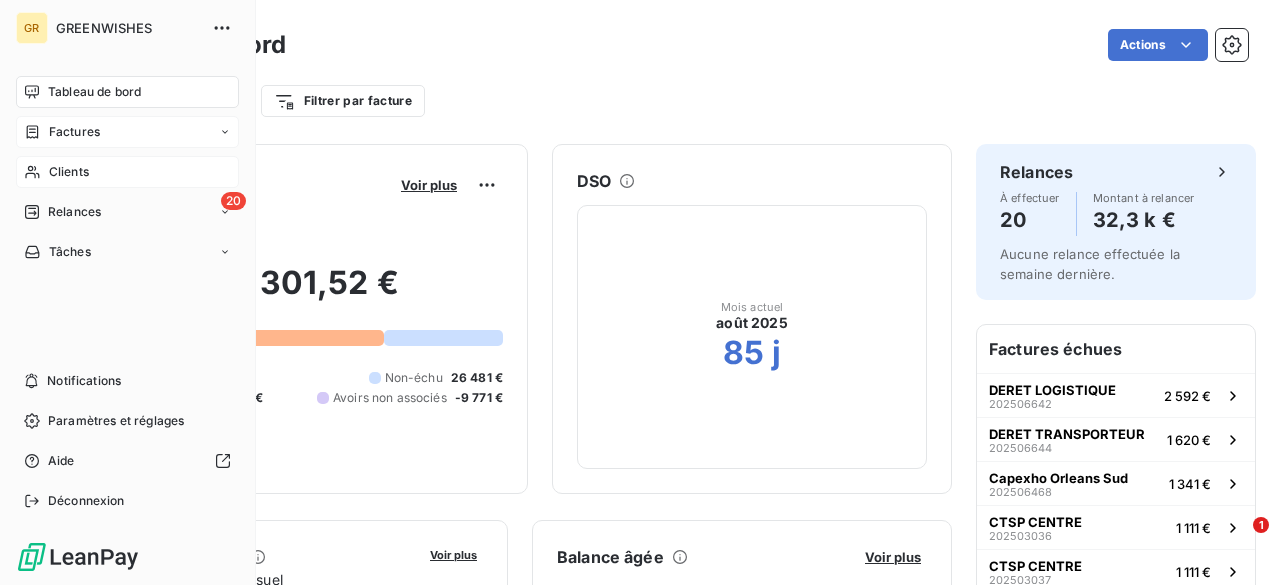 click on "Clients" at bounding box center (69, 172) 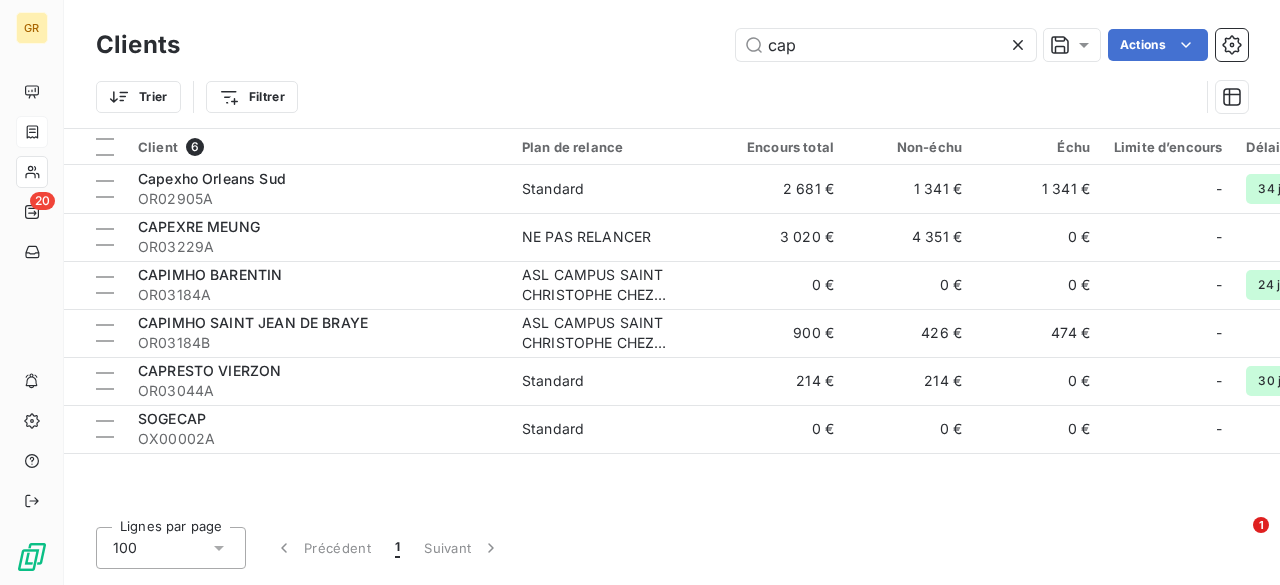 drag, startPoint x: 880, startPoint y: 49, endPoint x: 682, endPoint y: 37, distance: 198.3633 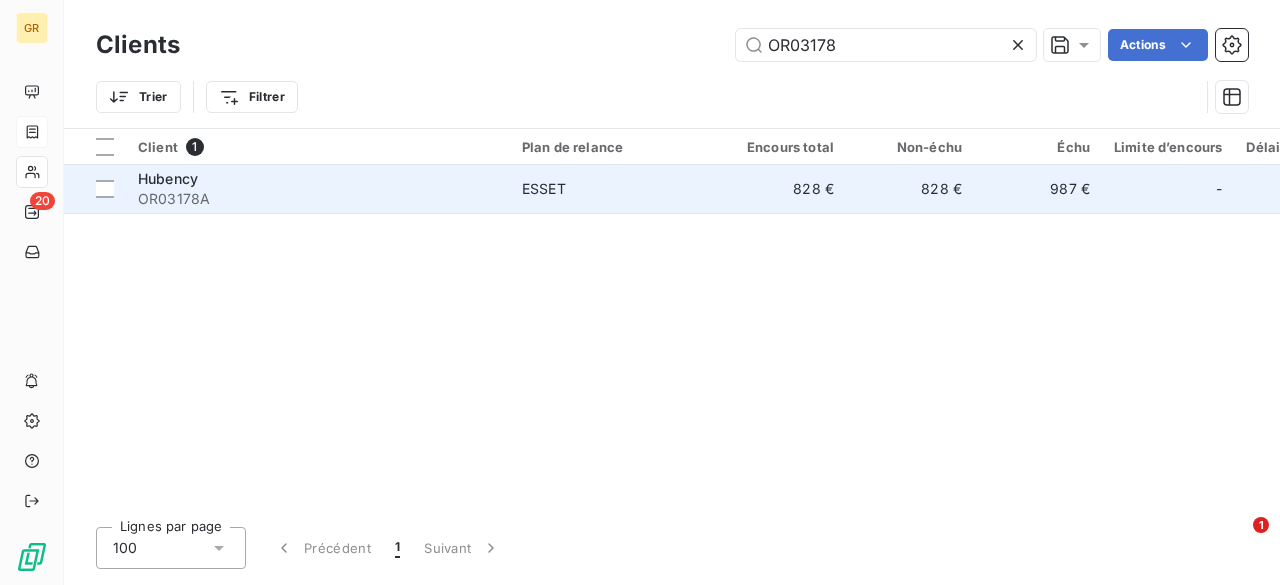 type on "OR03178" 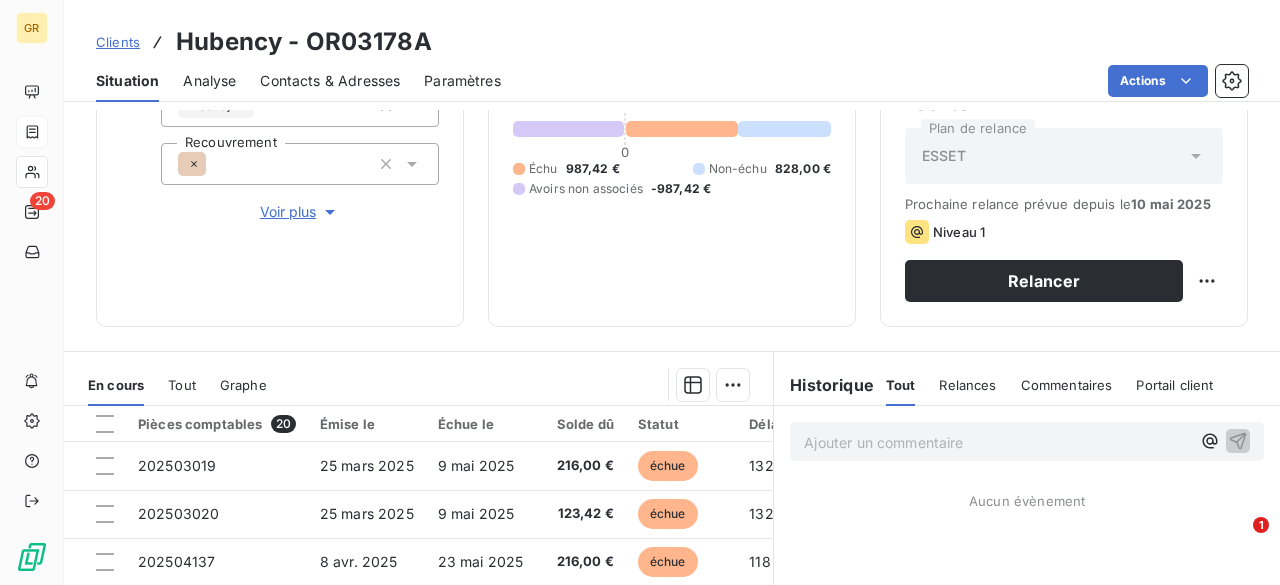 scroll, scrollTop: 485, scrollLeft: 0, axis: vertical 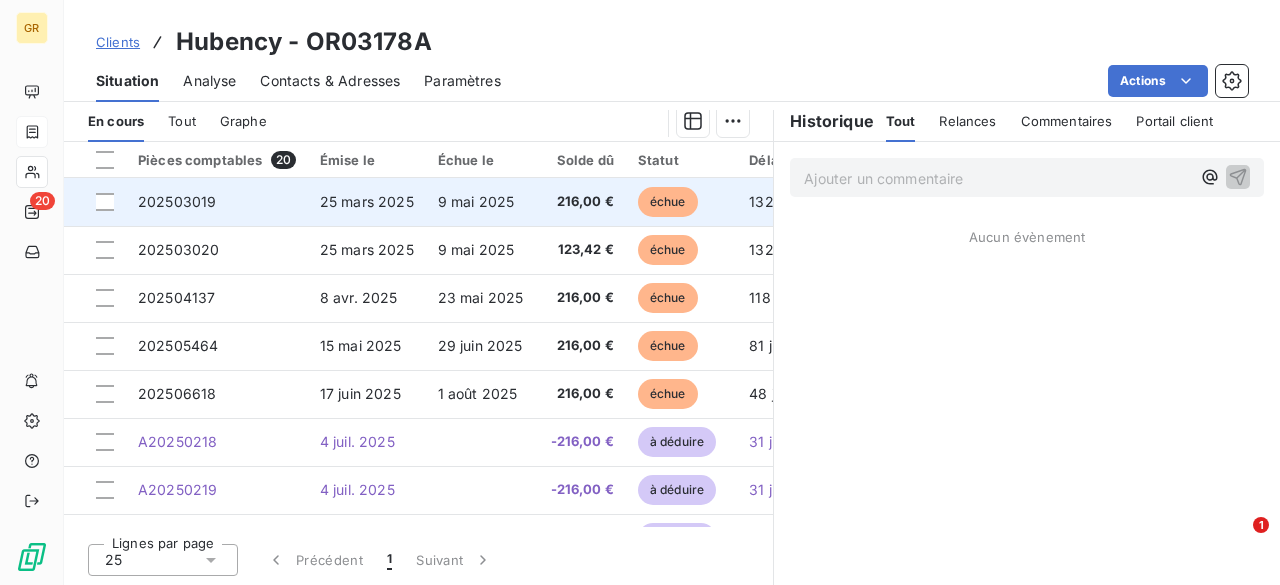 click on "25 mars 2025" at bounding box center [367, 201] 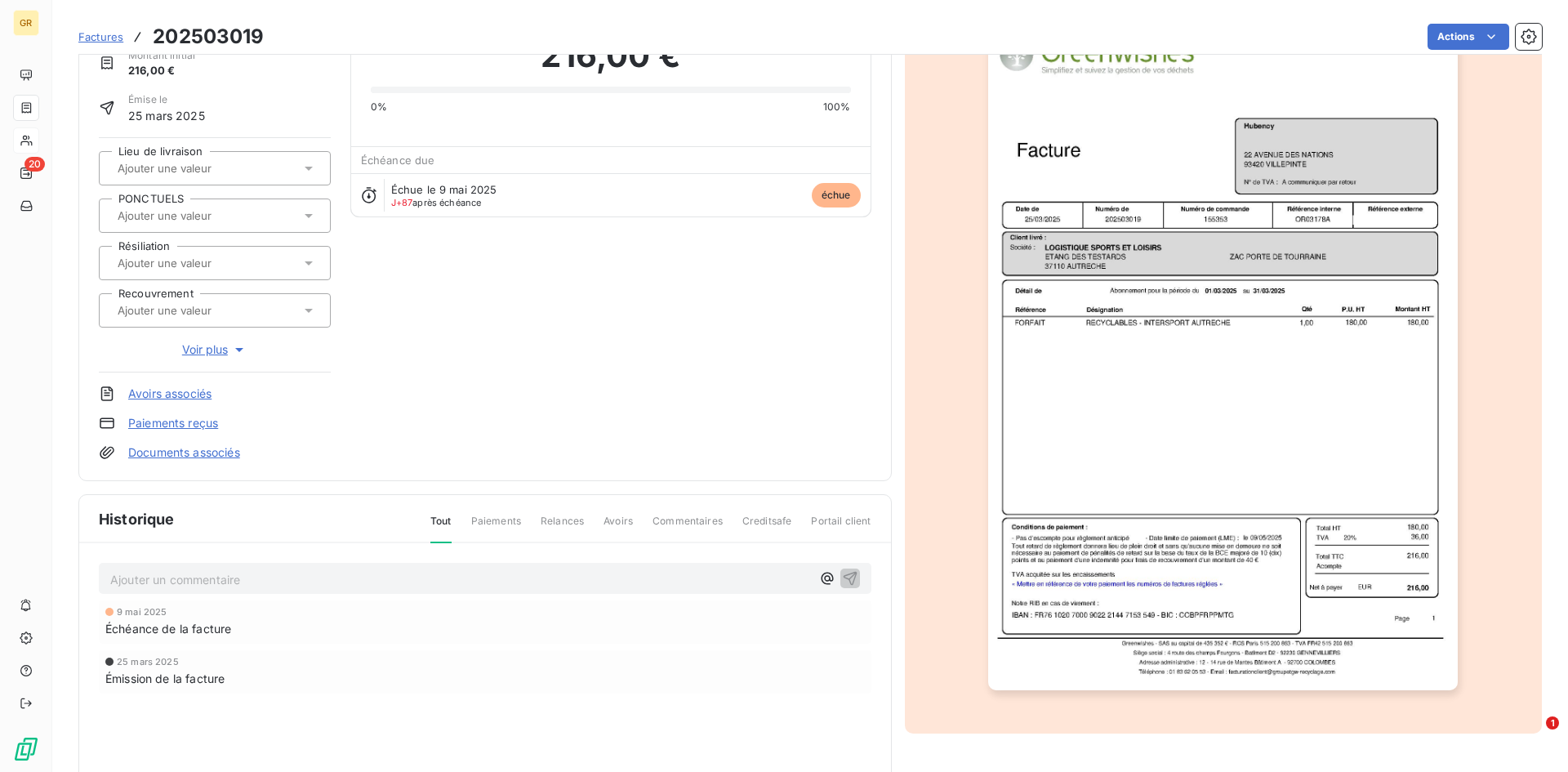 scroll, scrollTop: 0, scrollLeft: 0, axis: both 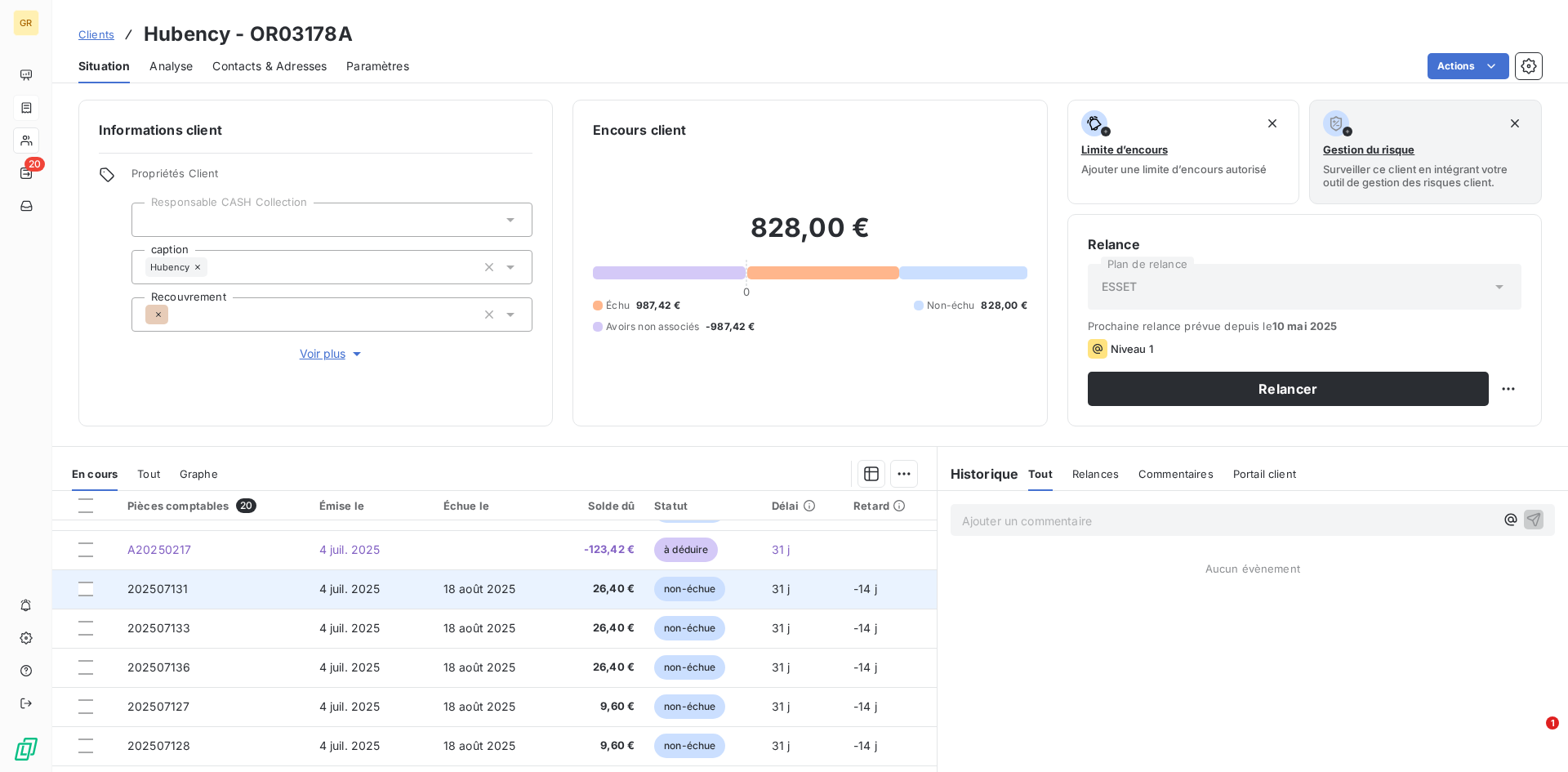 click on "18 août 2025" at bounding box center (493, 589) 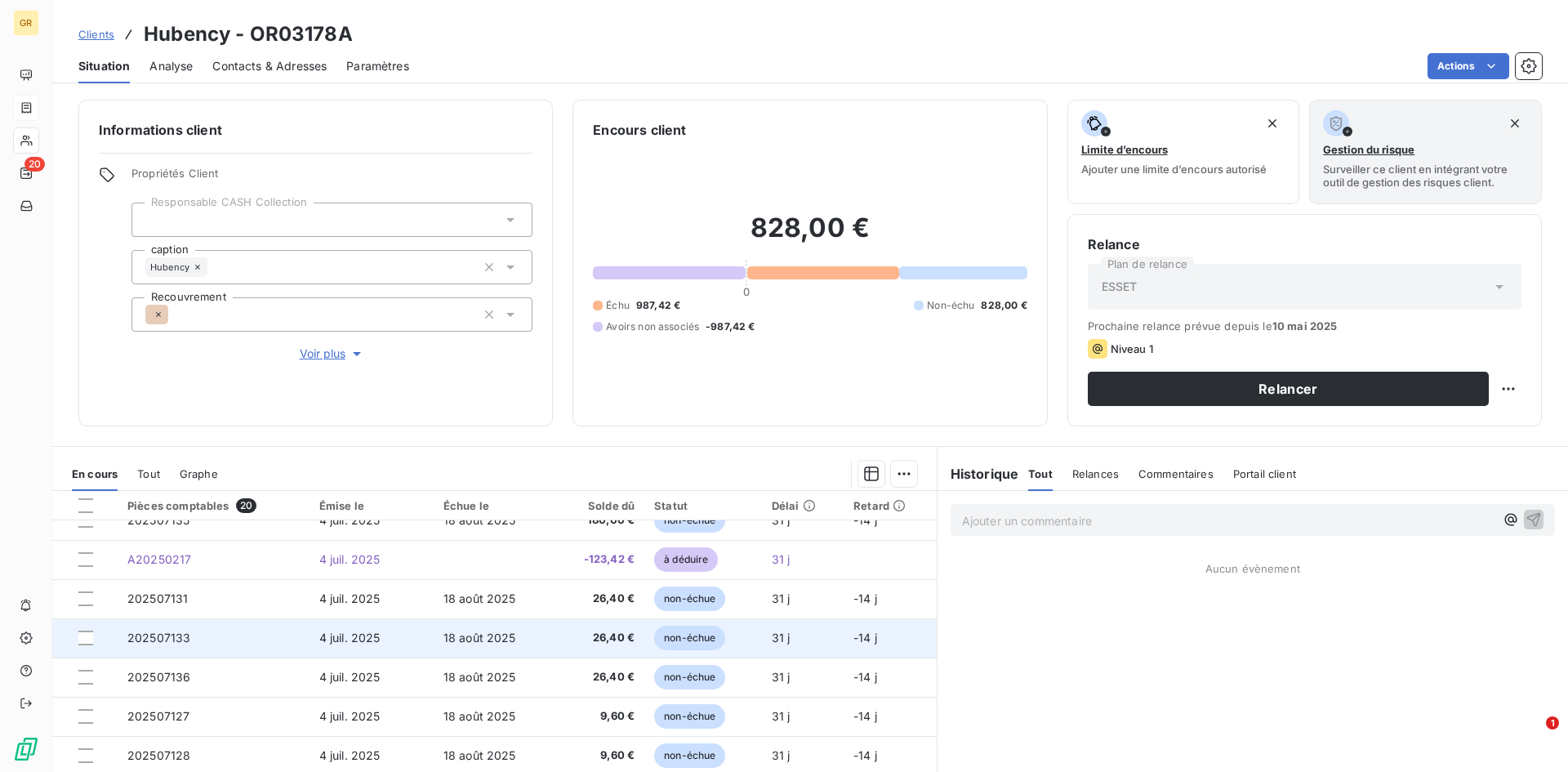 scroll, scrollTop: 500, scrollLeft: 0, axis: vertical 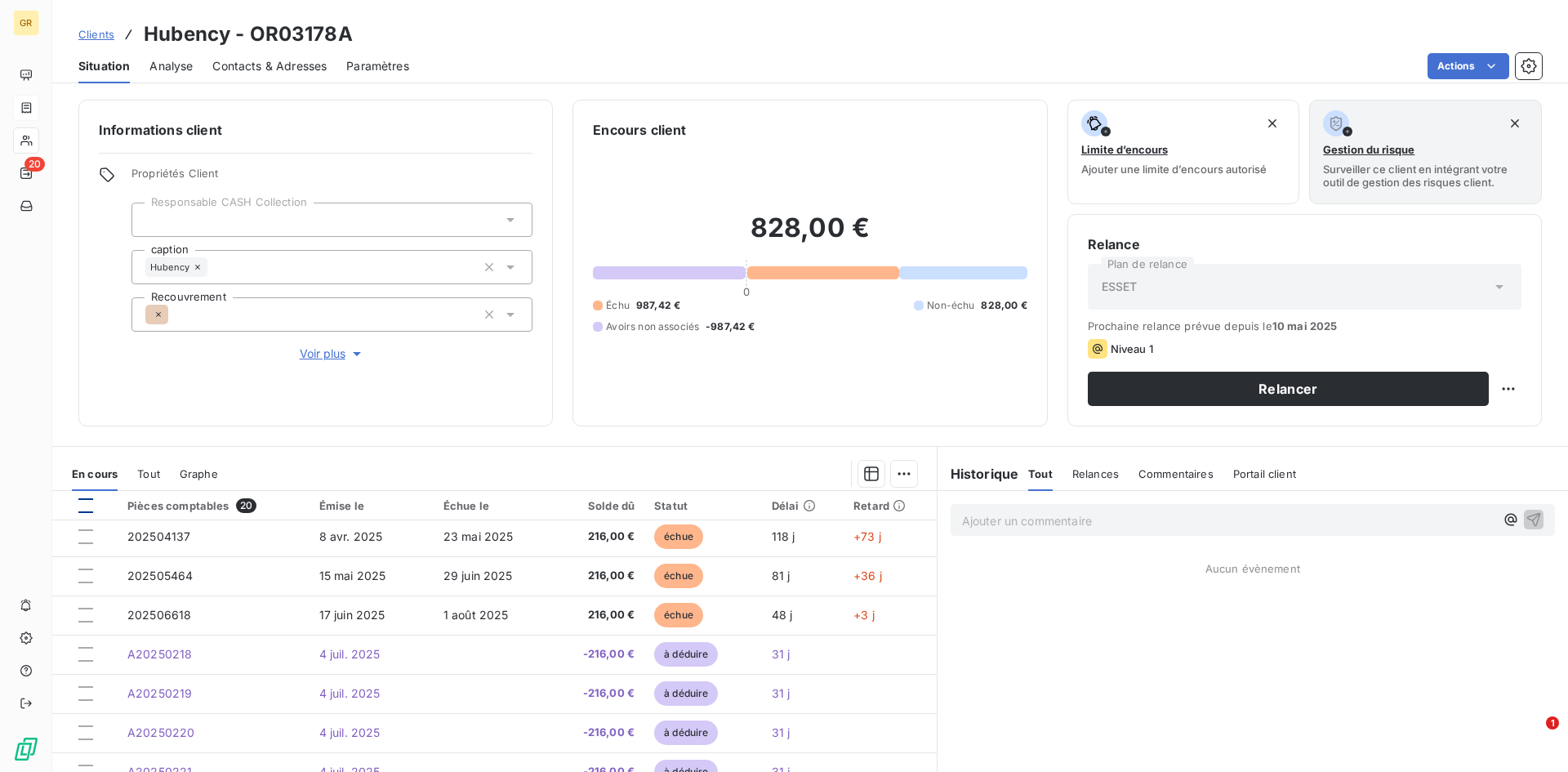 click at bounding box center (86, 506) 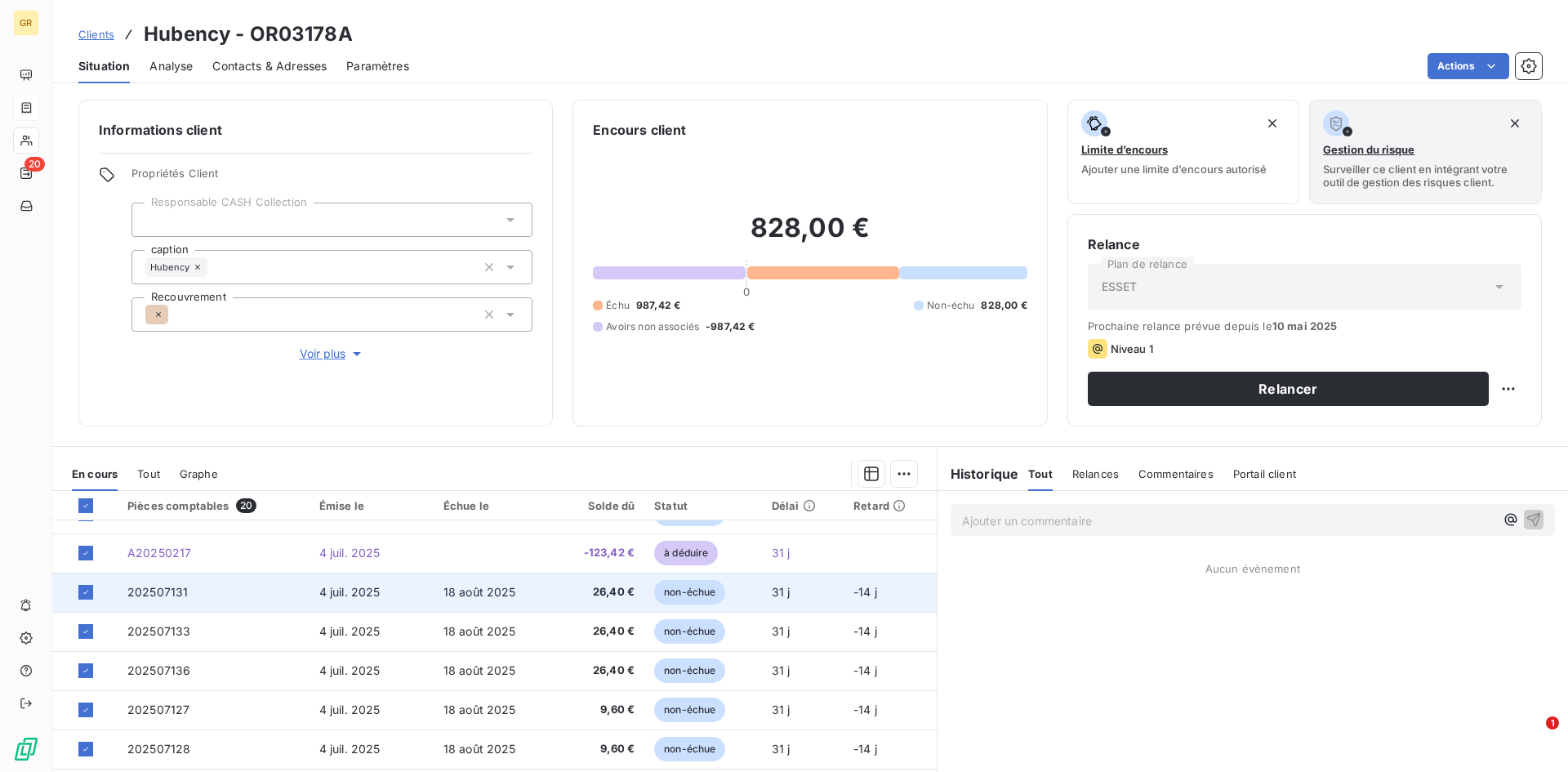 scroll, scrollTop: 500, scrollLeft: 0, axis: vertical 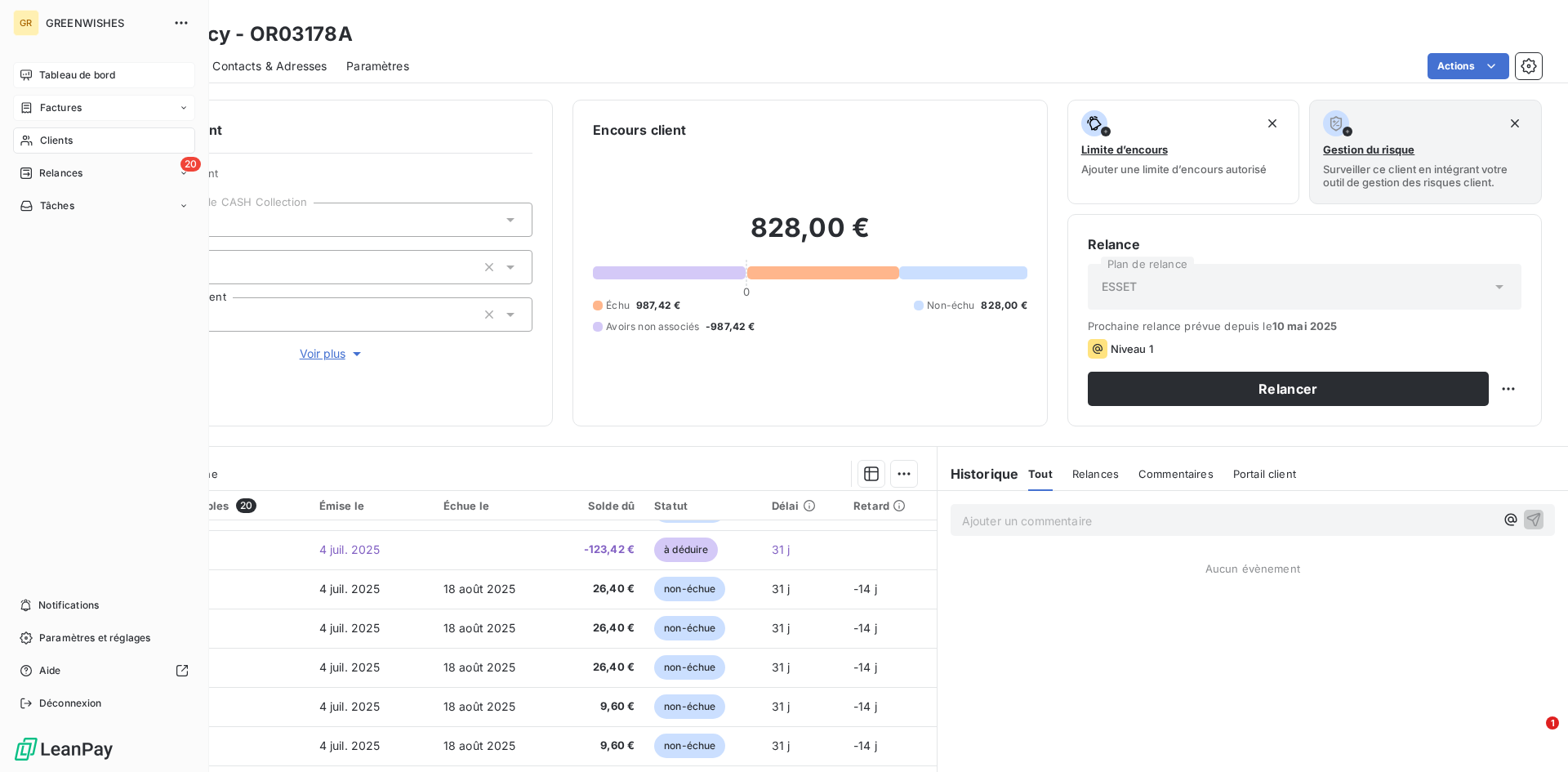 click on "Tableau de bord" at bounding box center (104, 75) 